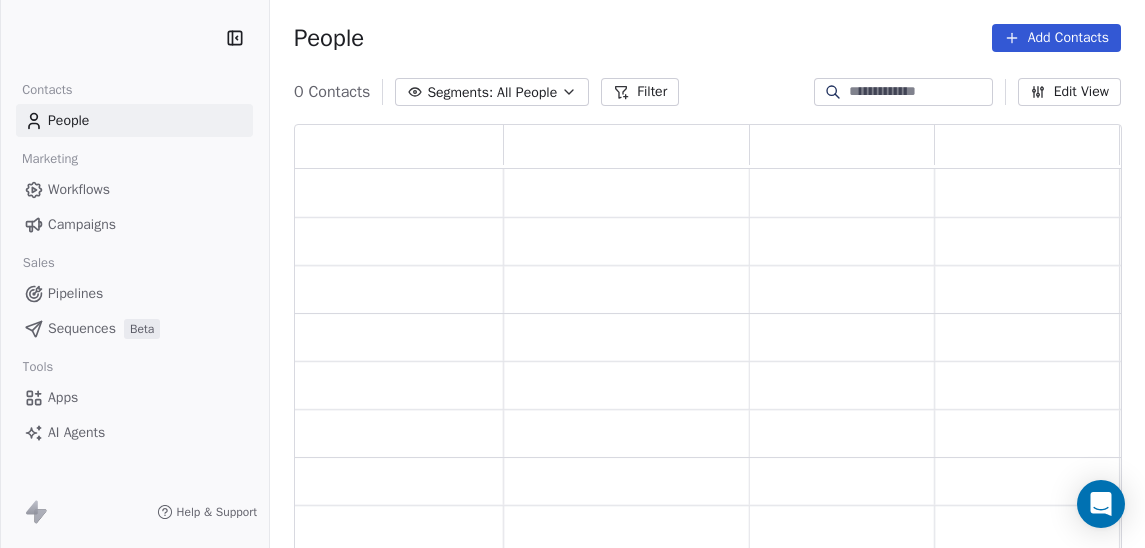 scroll, scrollTop: 0, scrollLeft: 0, axis: both 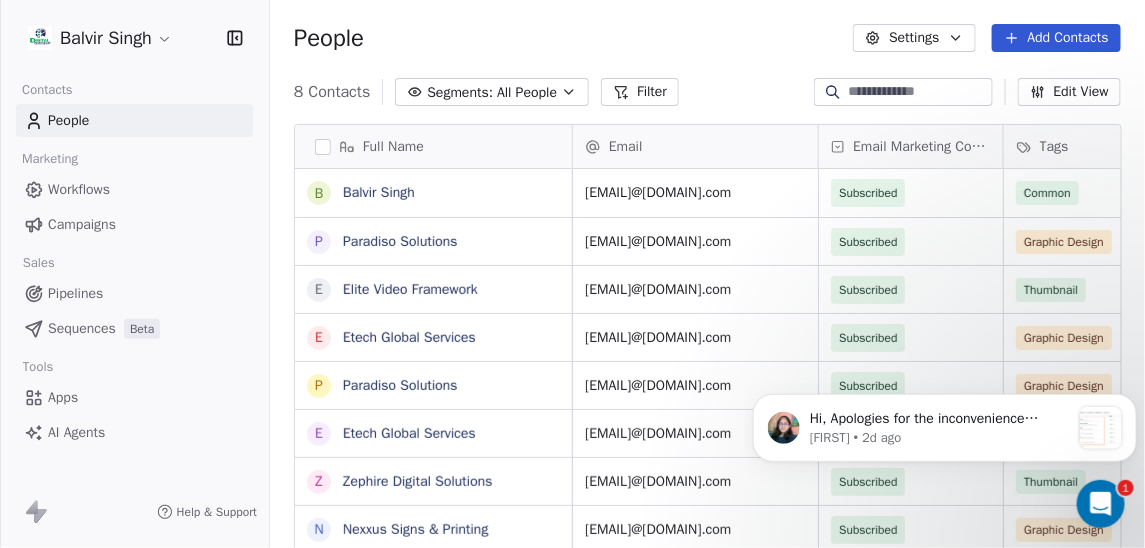 click 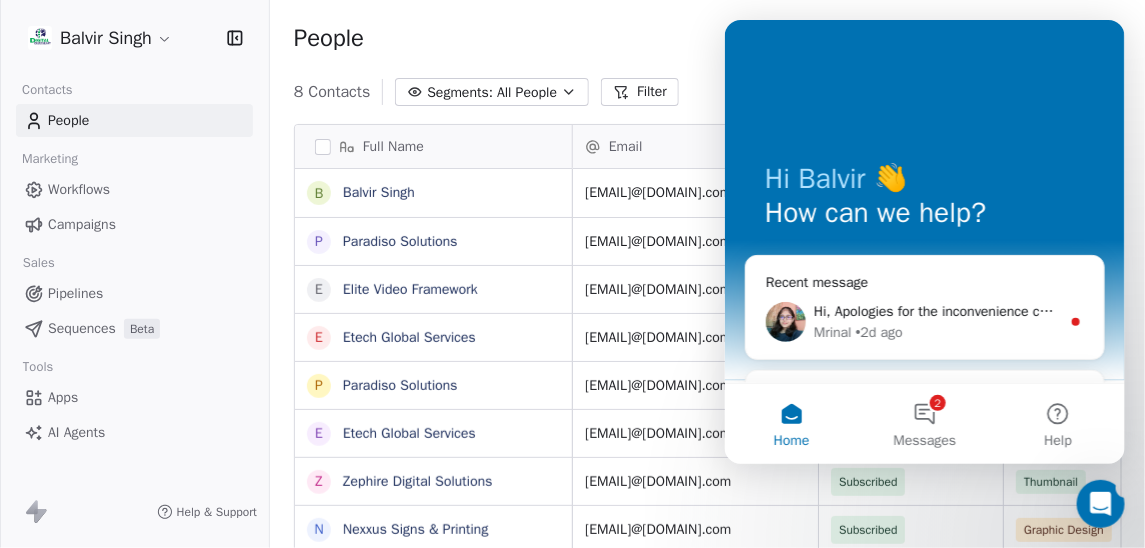 scroll, scrollTop: 0, scrollLeft: 0, axis: both 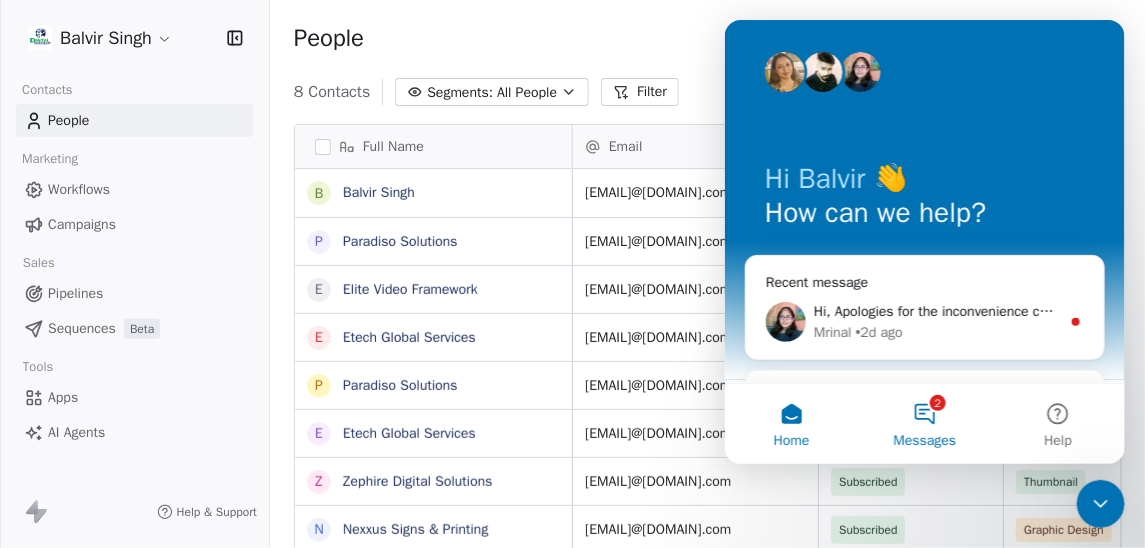 click on "2 Messages" at bounding box center (923, 423) 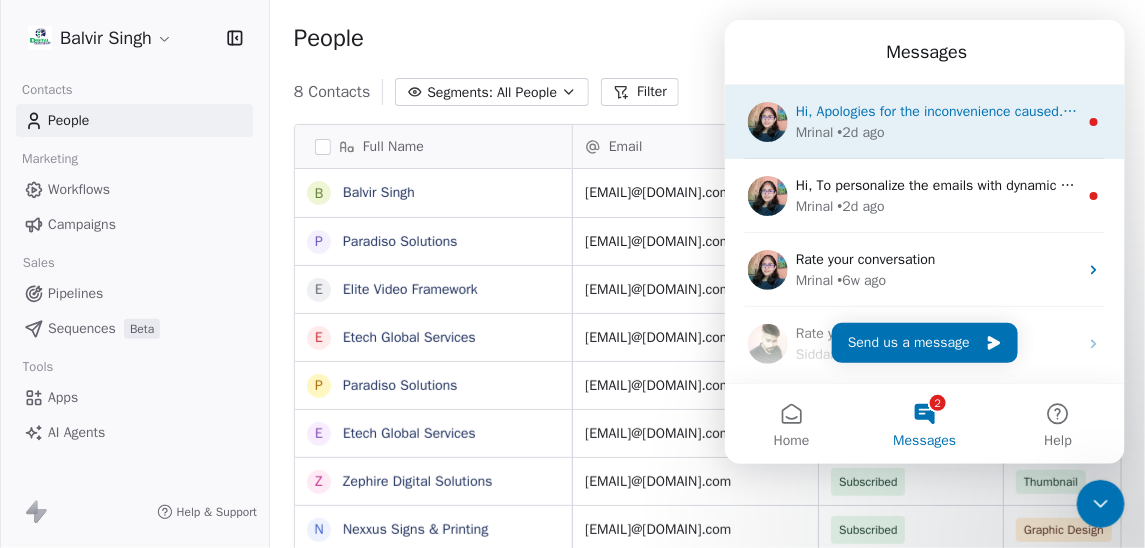 click on "[FIRST] • 2d ago" at bounding box center (936, 131) 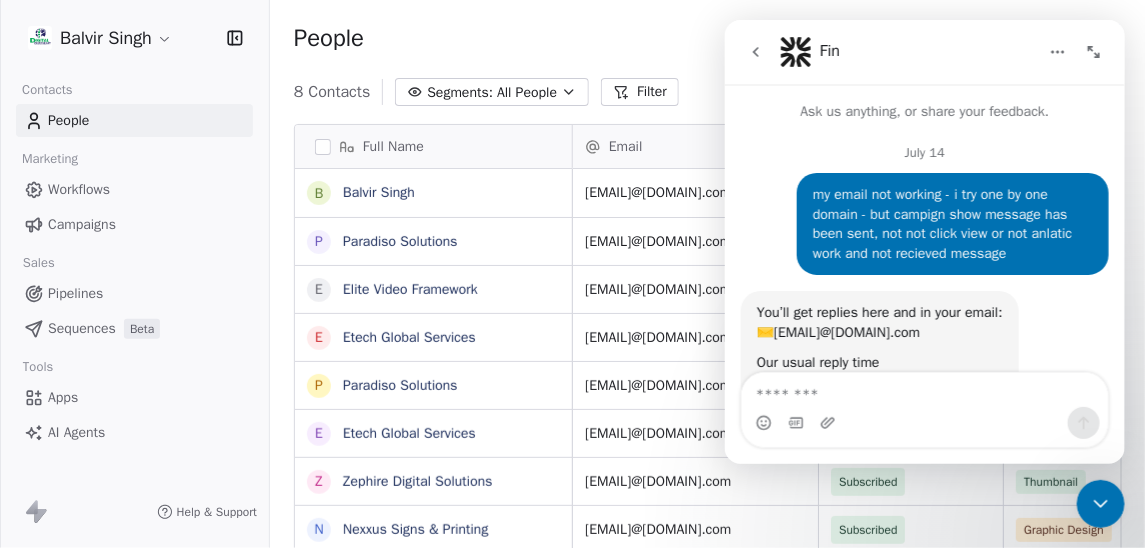 scroll, scrollTop: 3, scrollLeft: 0, axis: vertical 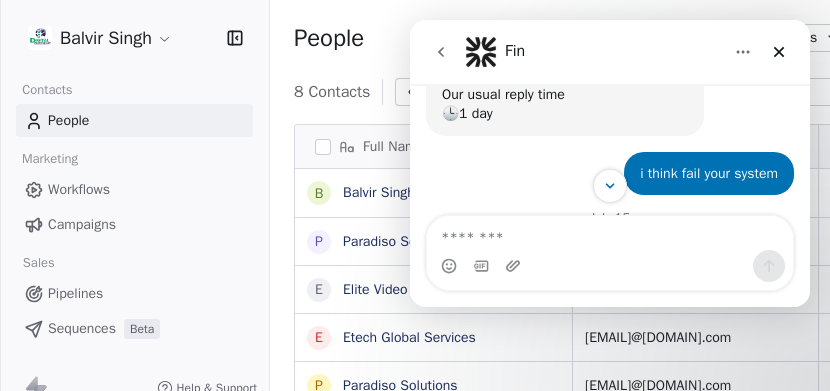 click 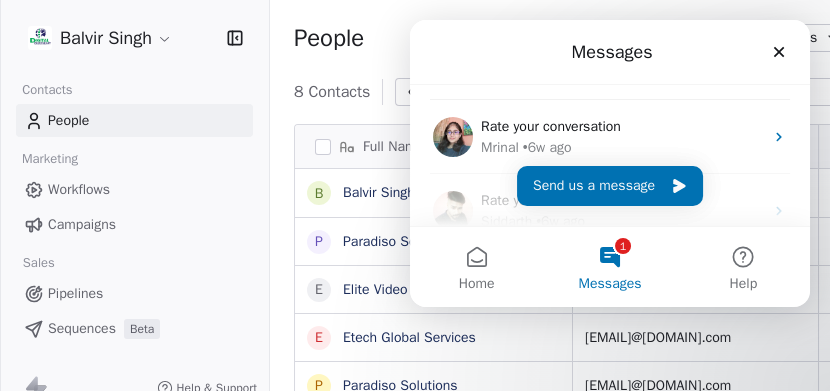 scroll, scrollTop: 66, scrollLeft: 0, axis: vertical 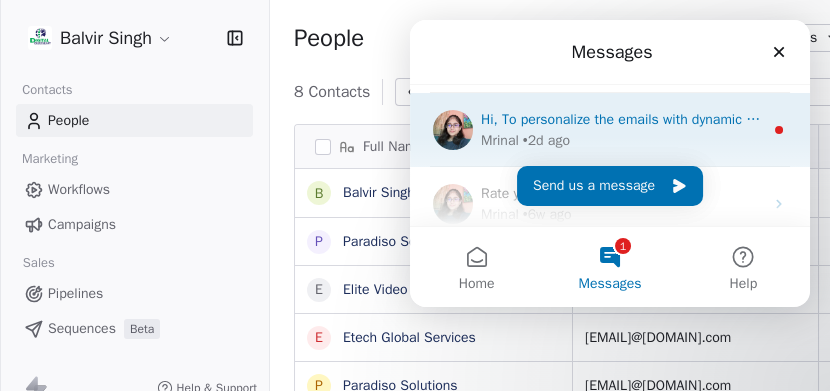 click on "Hi,   To personalize the emails with dynamic text, Please type a "/", select "Dynamic Text" -> Contact properties -> First name   Please include all dynamic text inputs through the following way." at bounding box center [622, 119] 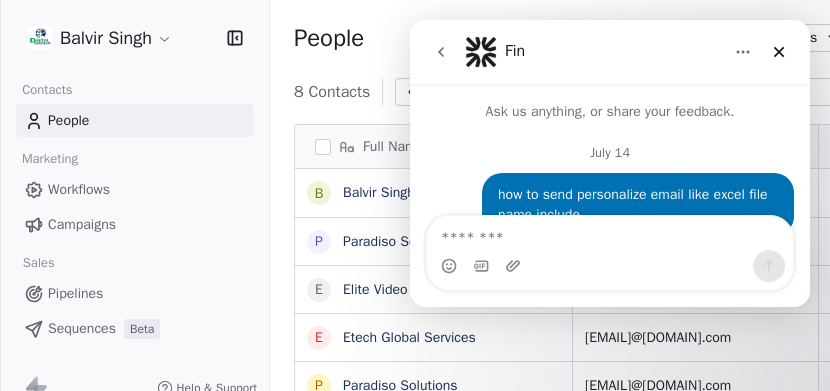 scroll, scrollTop: 3, scrollLeft: 0, axis: vertical 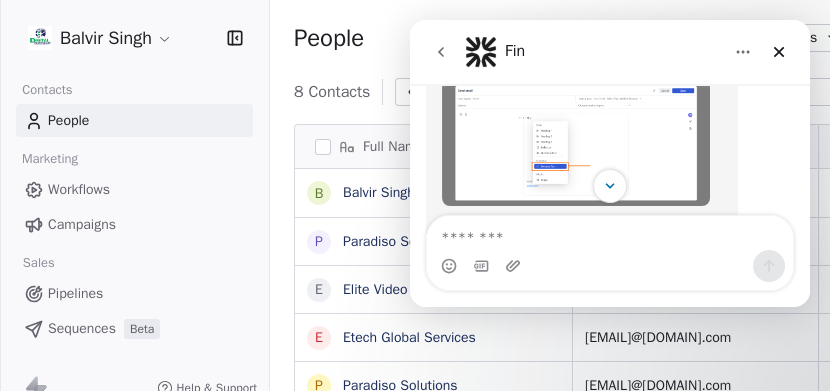 click at bounding box center (576, 143) 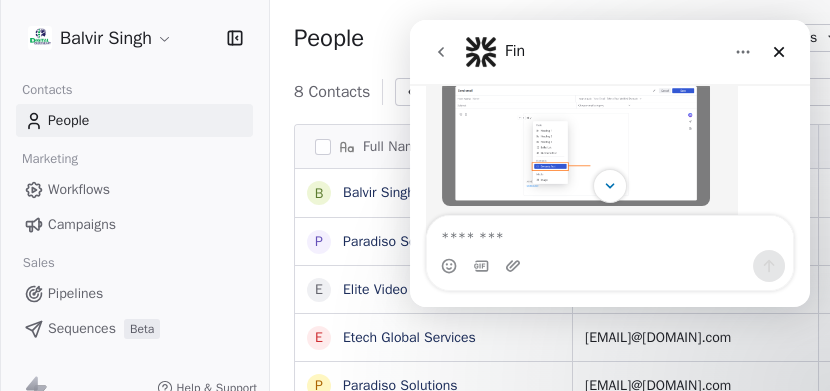 scroll, scrollTop: 0, scrollLeft: 0, axis: both 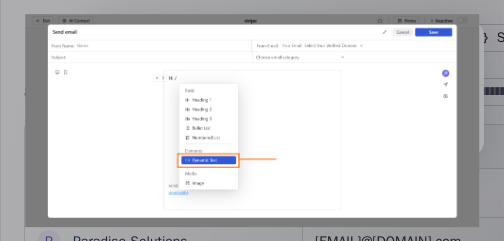 click at bounding box center [252, 121] 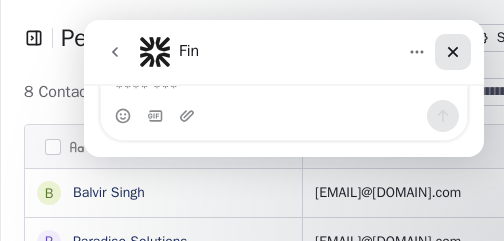 click 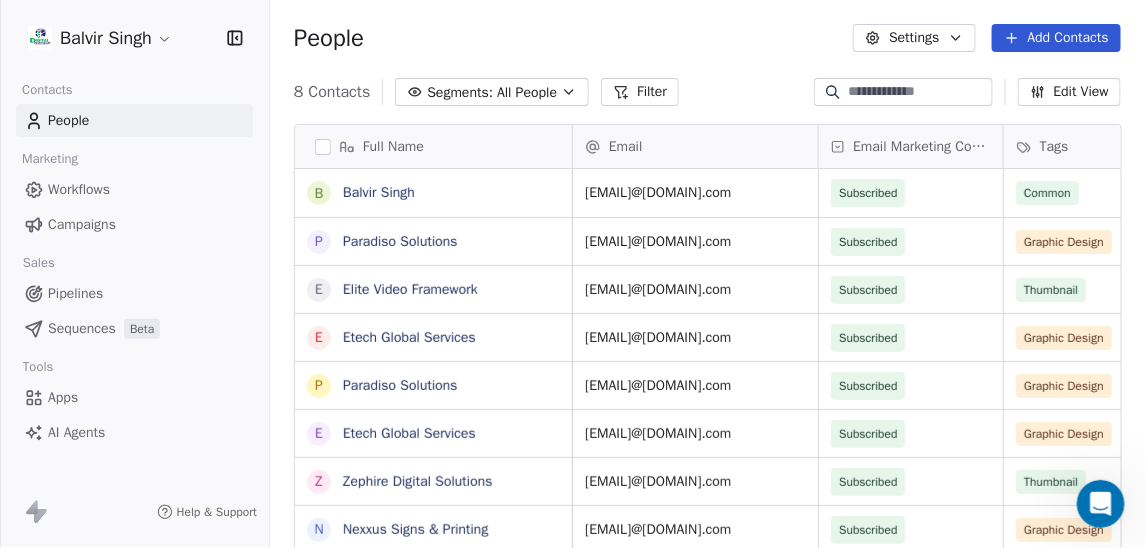 click 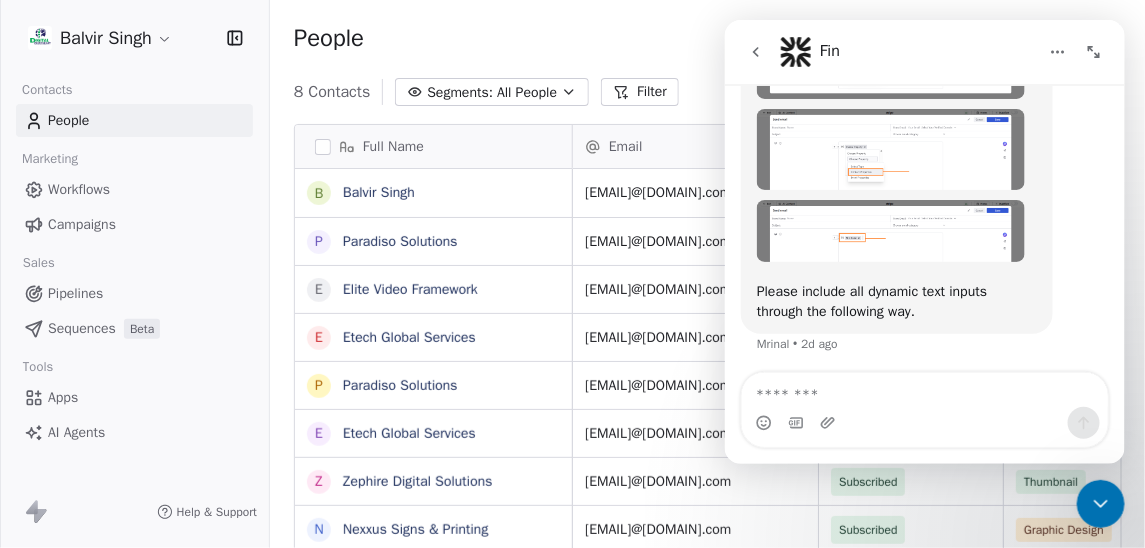 click at bounding box center (890, 230) 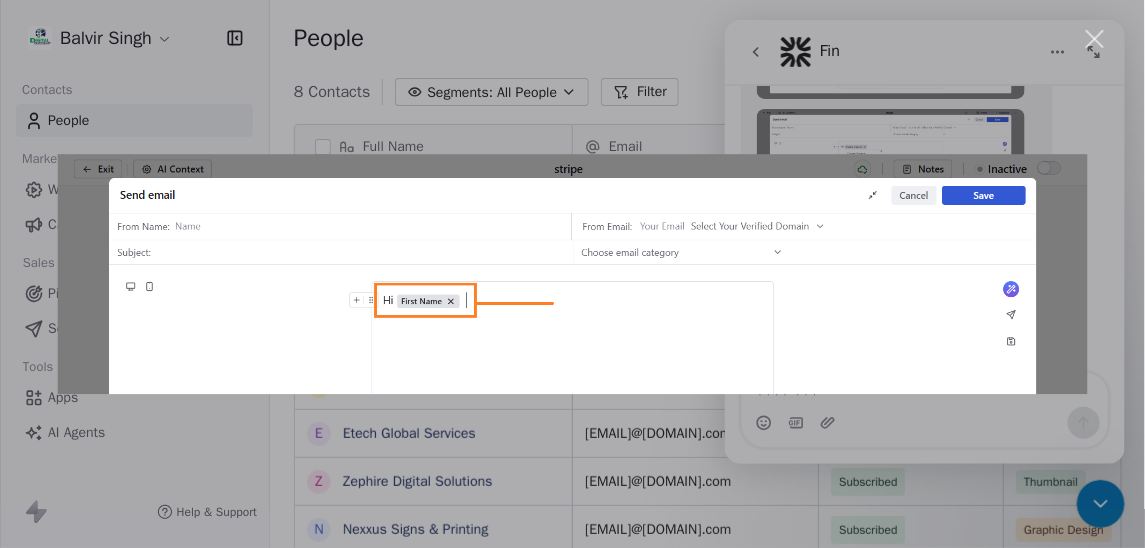 click at bounding box center (572, 274) 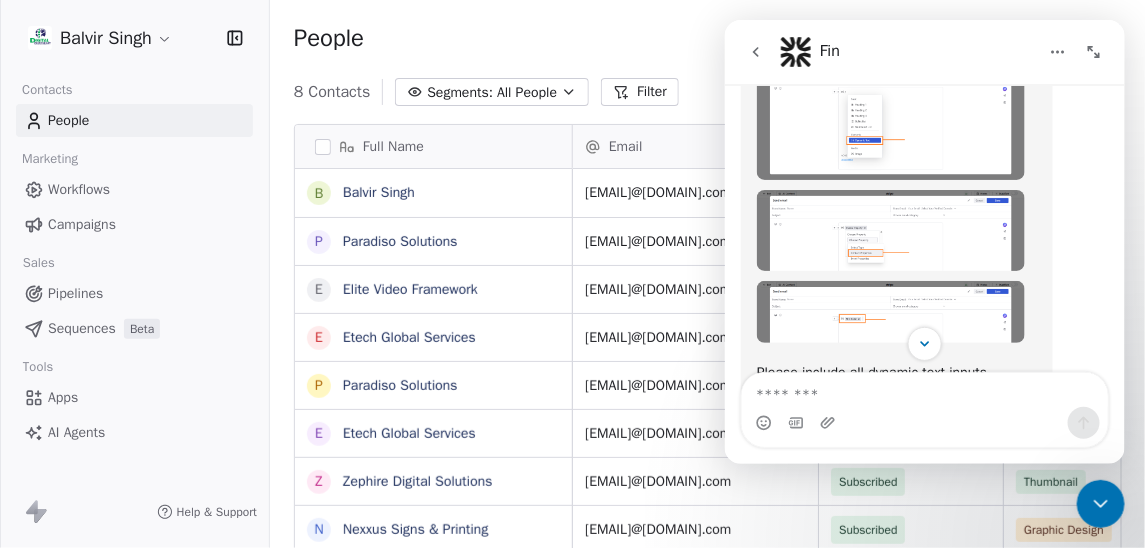 click at bounding box center (890, 229) 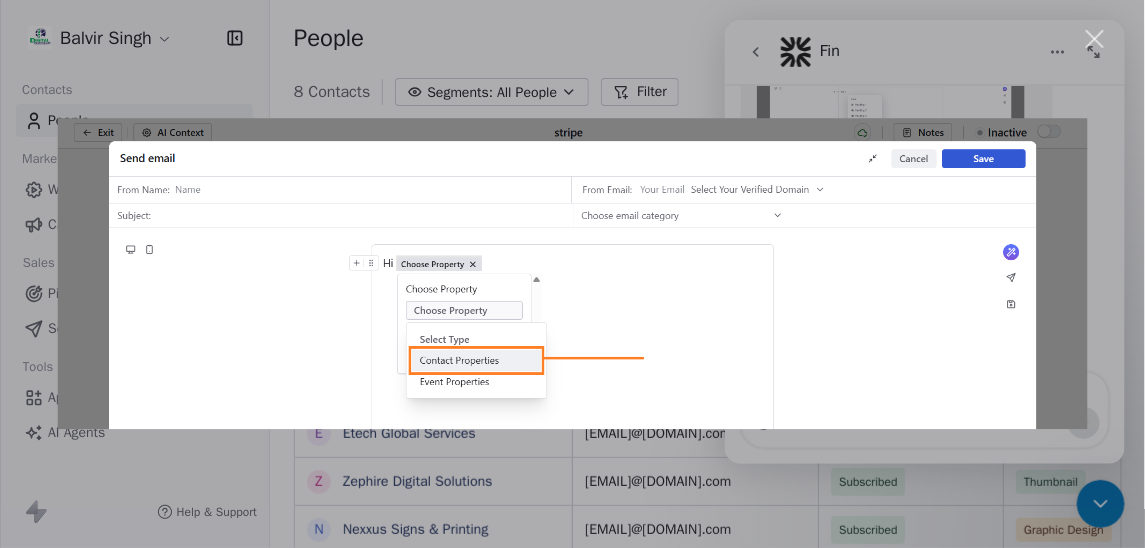 click at bounding box center (572, 274) 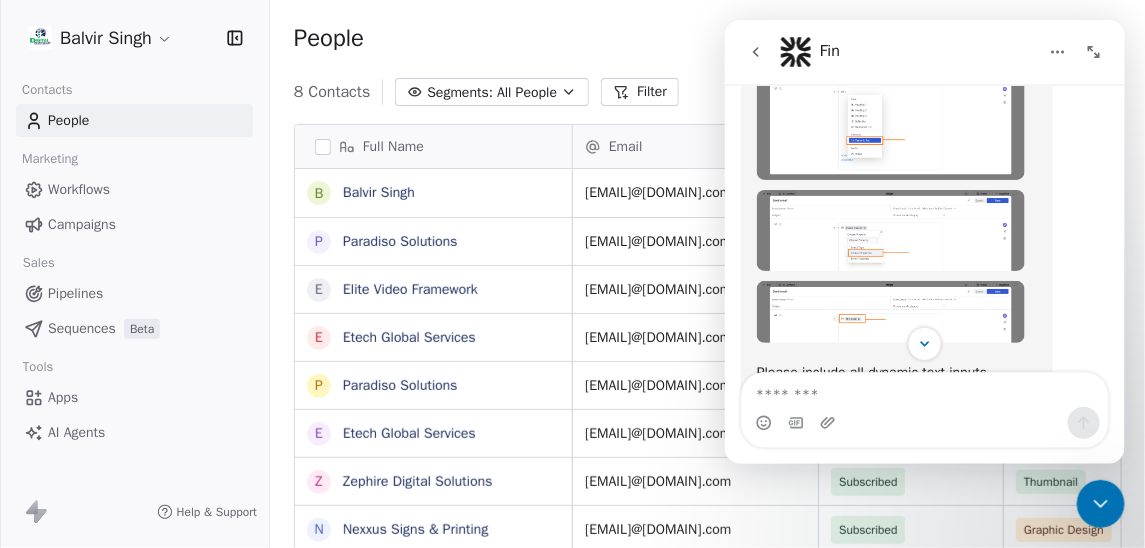 click 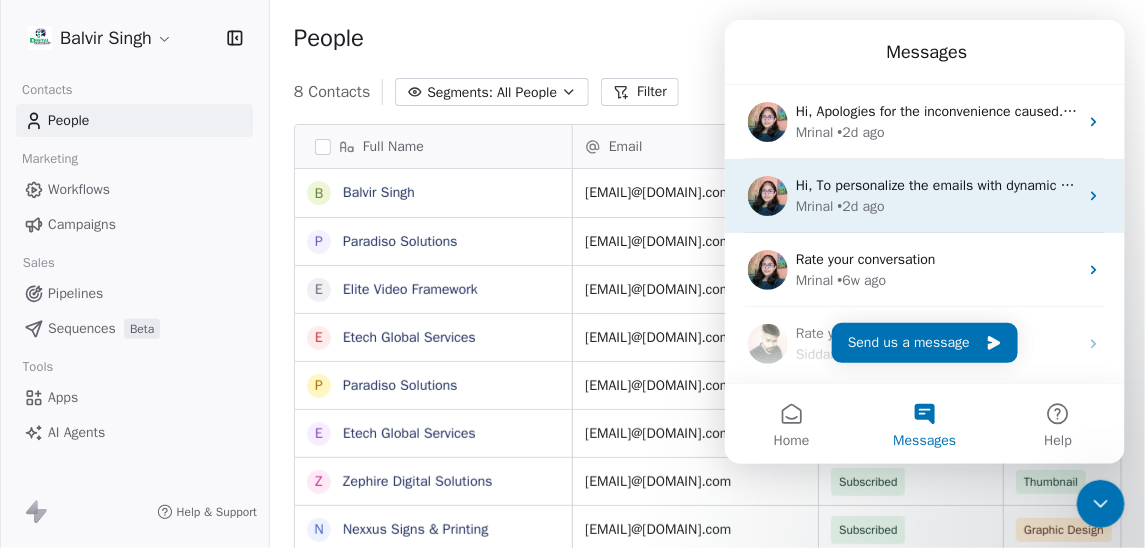 click on "Hi,   To personalize the emails with dynamic text, Please type a "/", select "Dynamic Text" -> Contact properties -> First name   Please include all dynamic text inputs through the following way." at bounding box center [1376, 184] 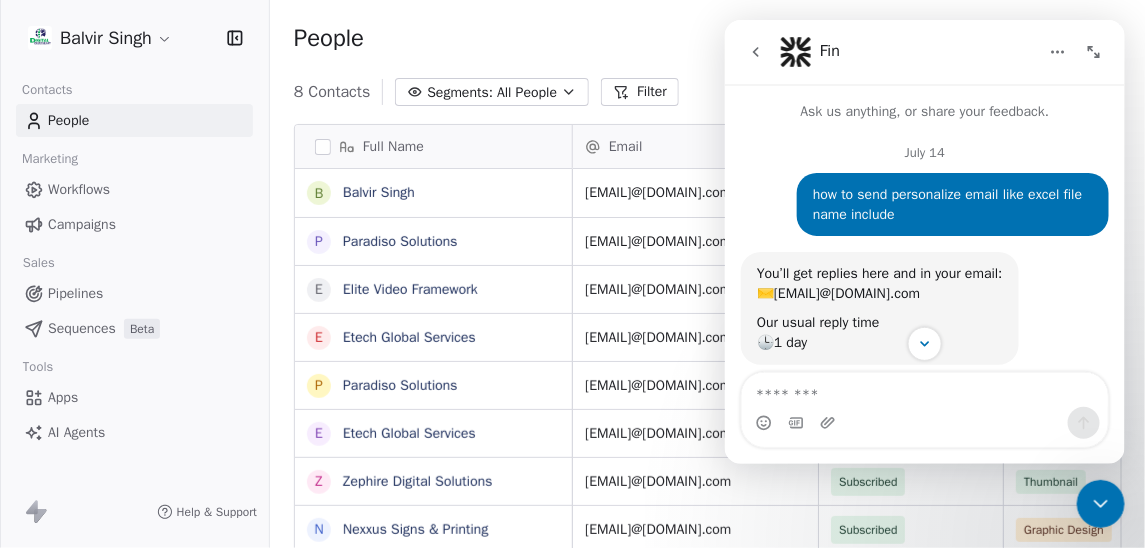 click 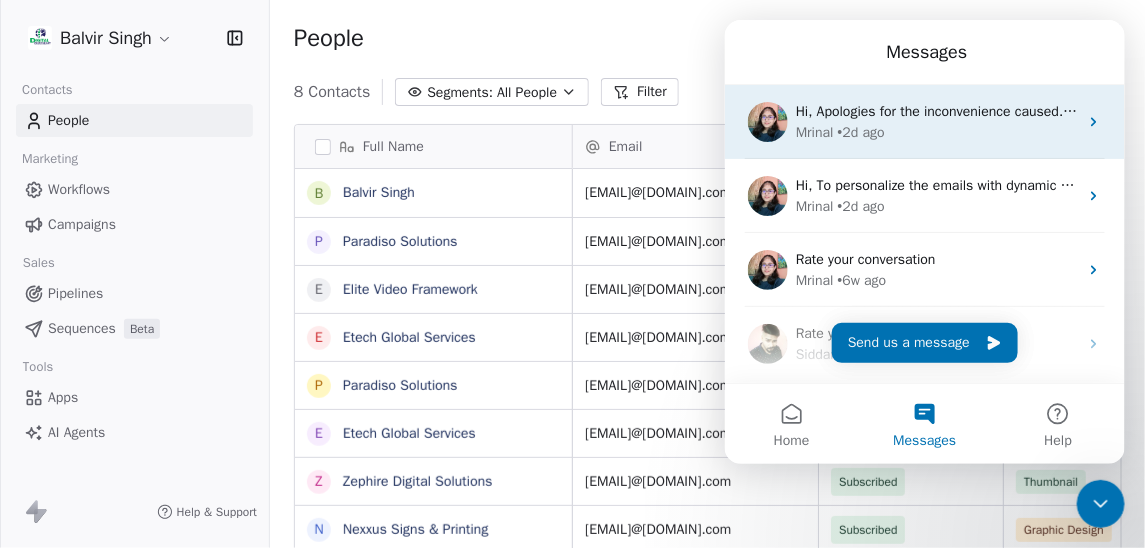 click on "[FIRST] • 2d ago" at bounding box center [936, 131] 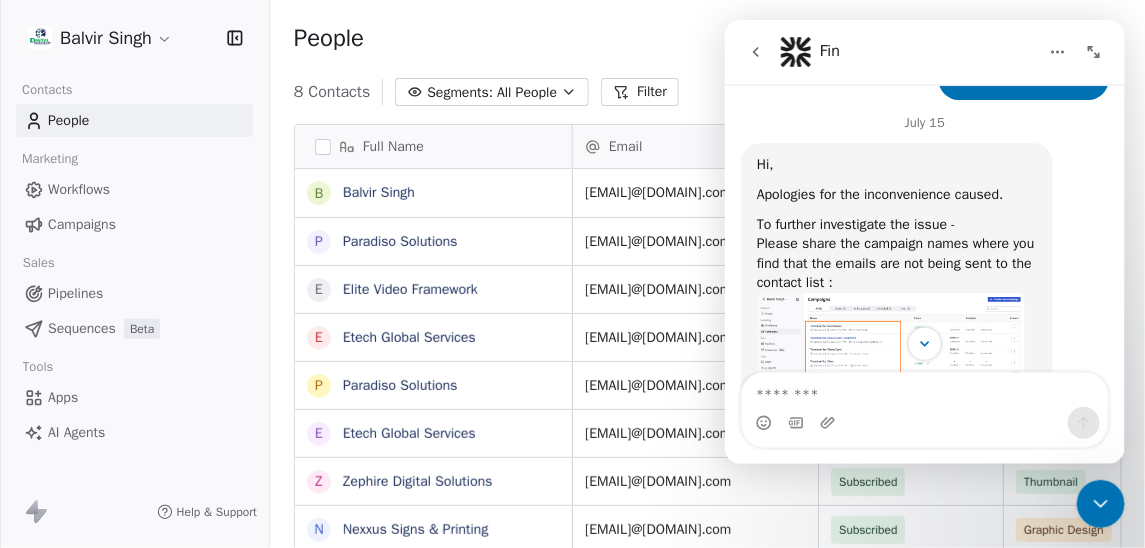 click on "Campaigns" at bounding box center [134, 224] 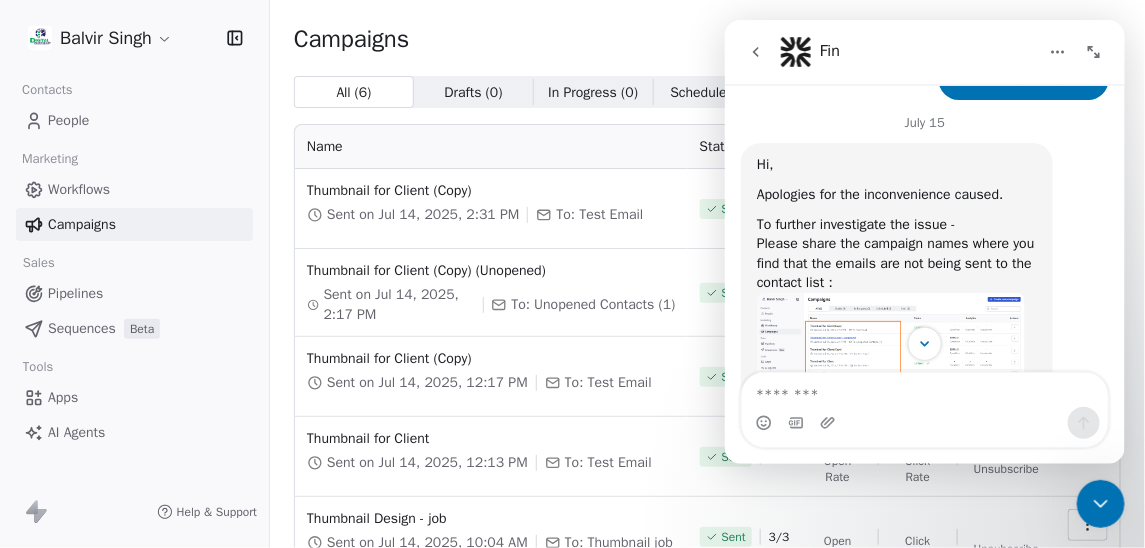 click on "Marketing" at bounding box center [134, 159] 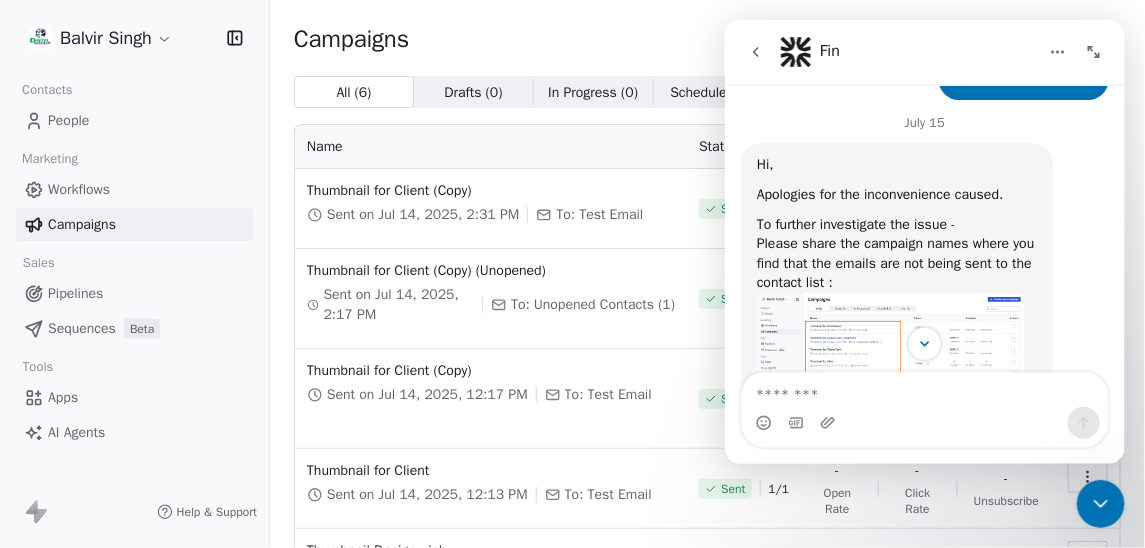 click at bounding box center [755, 51] 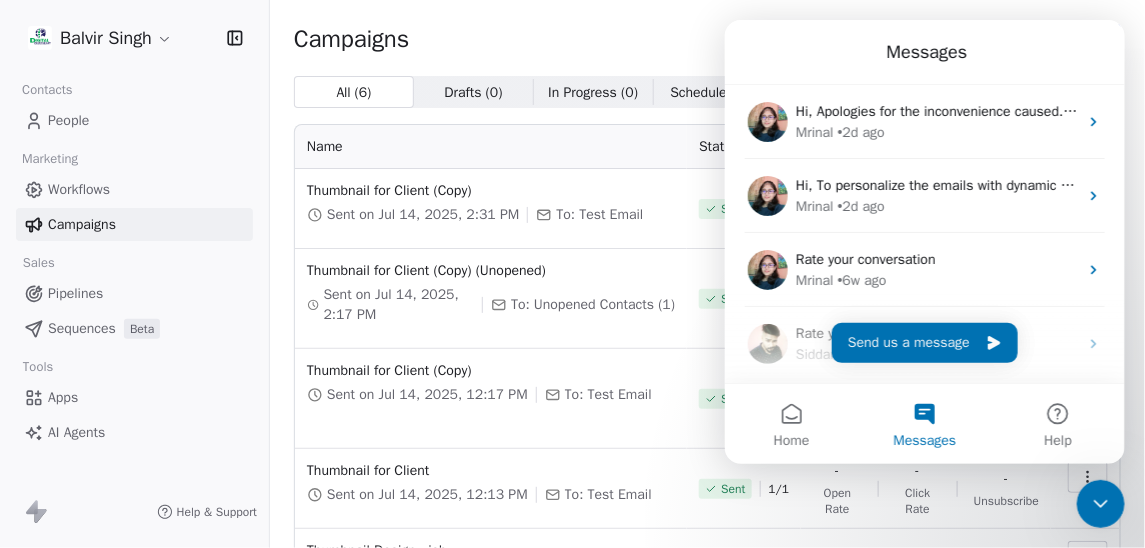scroll, scrollTop: 0, scrollLeft: 0, axis: both 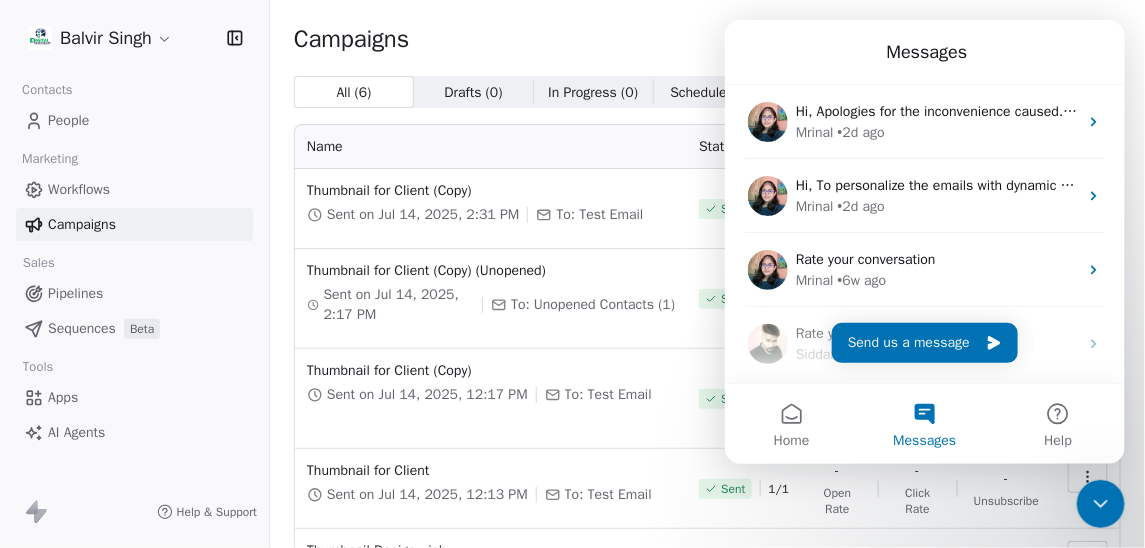 click at bounding box center (1100, 503) 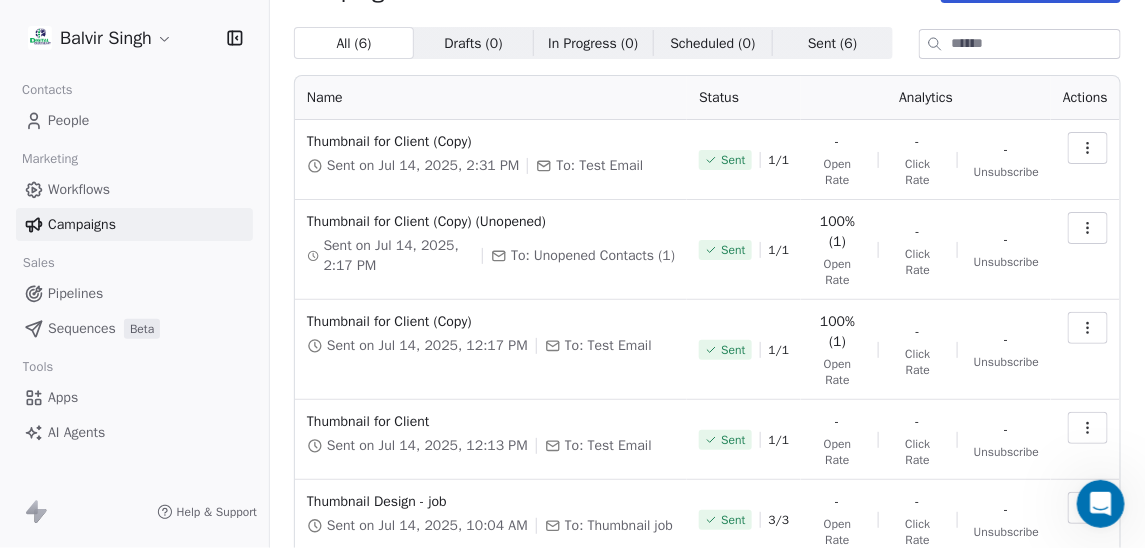 scroll, scrollTop: 0, scrollLeft: 0, axis: both 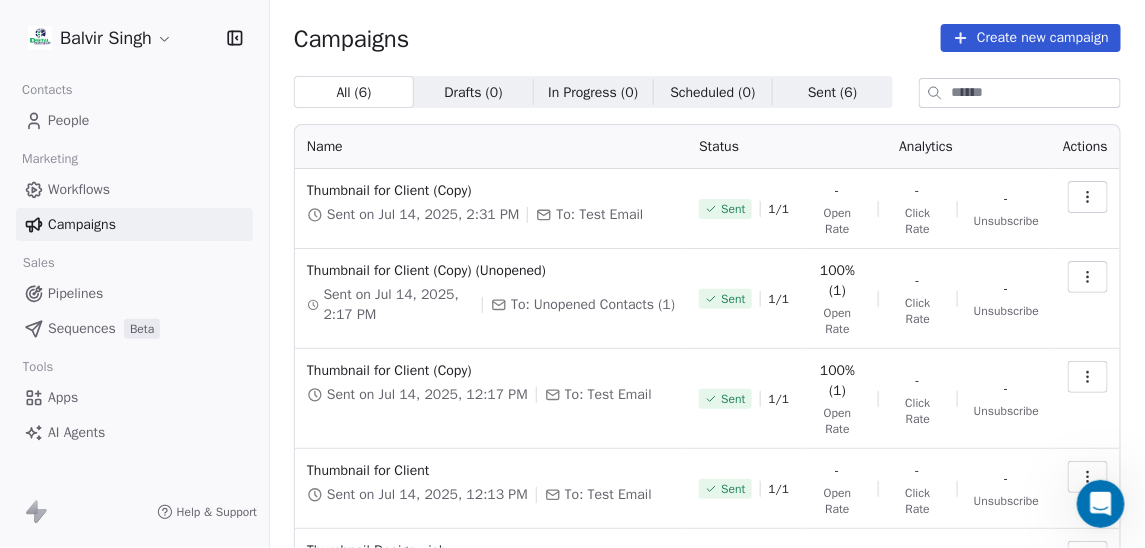 click 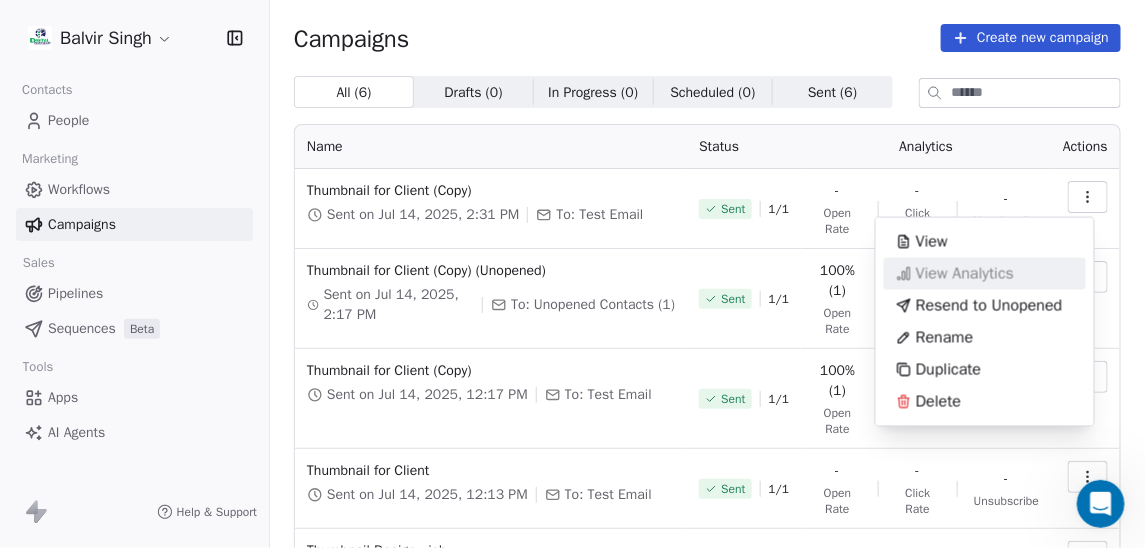 click on "View Analytics" at bounding box center [965, 274] 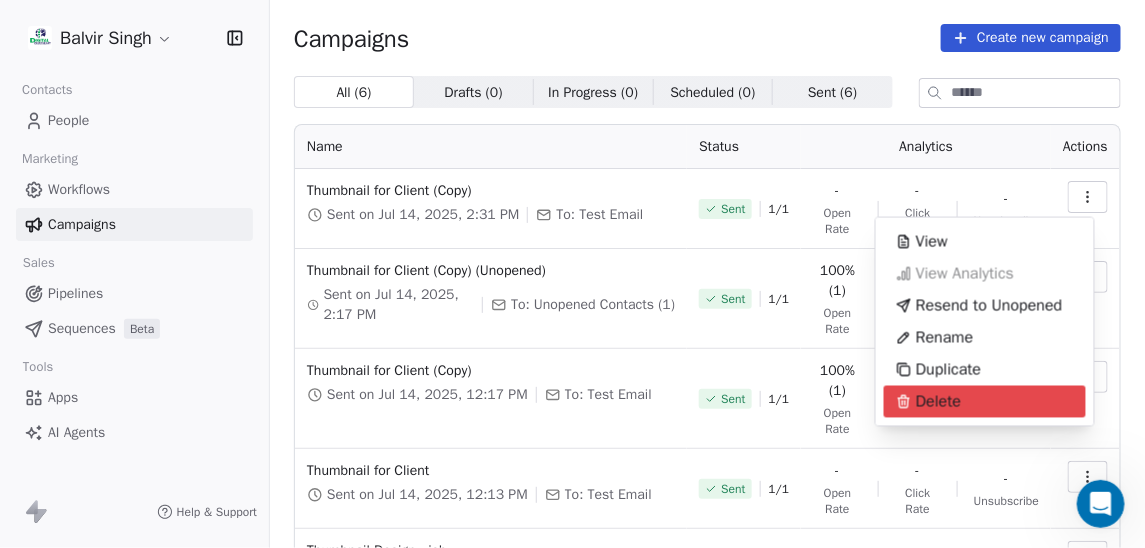 click on "[FIRST] [LAST] Contacts People Marketing Workflows Campaigns Sales Pipelines Sequences Beta Tools Apps AI Agents Help & Support Campaigns Create new campaign All ( 6 ) All ( 6 ) Drafts ( 0 ) Drafts ( 0 ) In Progress ( 0 ) In Progress ( 0 ) Scheduled ( 0 ) Scheduled ( 0 ) Sent ( 6 ) Sent ( 6 ) Name Status Analytics Actions Thumbnail for Client (Copy) Sent on Jul 14, 2025, 2:31 PM To: Test Email Sent 1 / 1 - Open Rate - Click Rate - Unsubscribe Thumbnail for Client (Copy) (Unopened) Sent on Jul 14, 2025, 2:17 PM To: Unopened Contacts (1) Sent 1 / 1 100% (1) Open Rate - Click Rate - Unsubscribe Thumbnail for Client (Copy) Sent on Jul 14, 2025, 12:17 PM To: Test Email Sent 1 / 1 100% (1) Open Rate - Click Rate - Unsubscribe Thumbnail for Client Sent on Jul 14, 2025, 12:13 PM To: Test Email Sent 1 / 1 - Open Rate - Click Rate - Unsubscribe Thumbnail Design - job Sent on Jul 14, 2025, 10:04 AM To: Thumbnail job Sent 3 / 3 - Open Rate - Click Rate - Unsubscribe Graphic Design Sent on Jul 14, 2025, 10:07 AM 6 /" at bounding box center [572, 274] 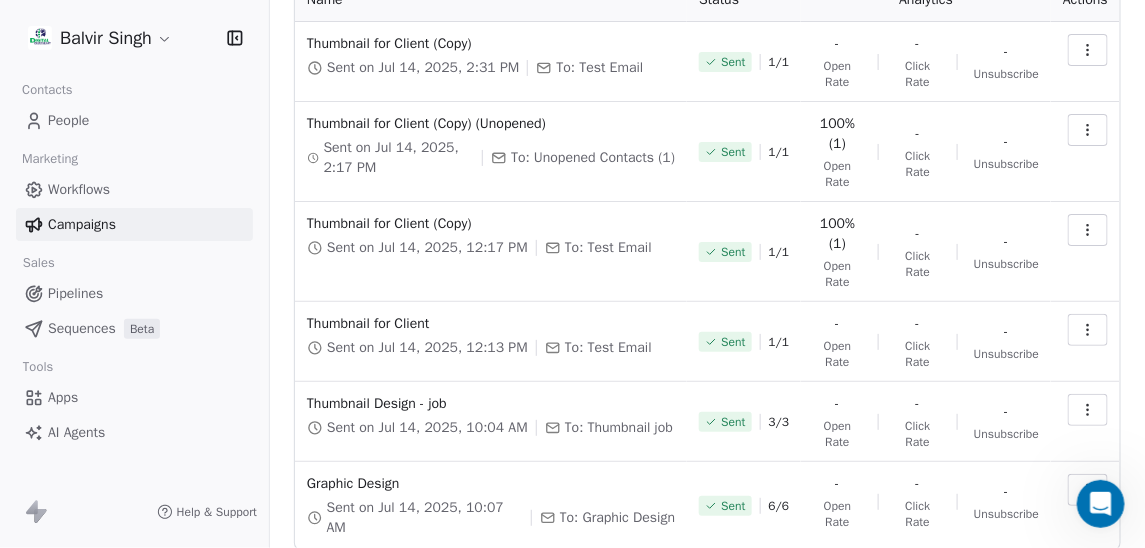 scroll, scrollTop: 59, scrollLeft: 0, axis: vertical 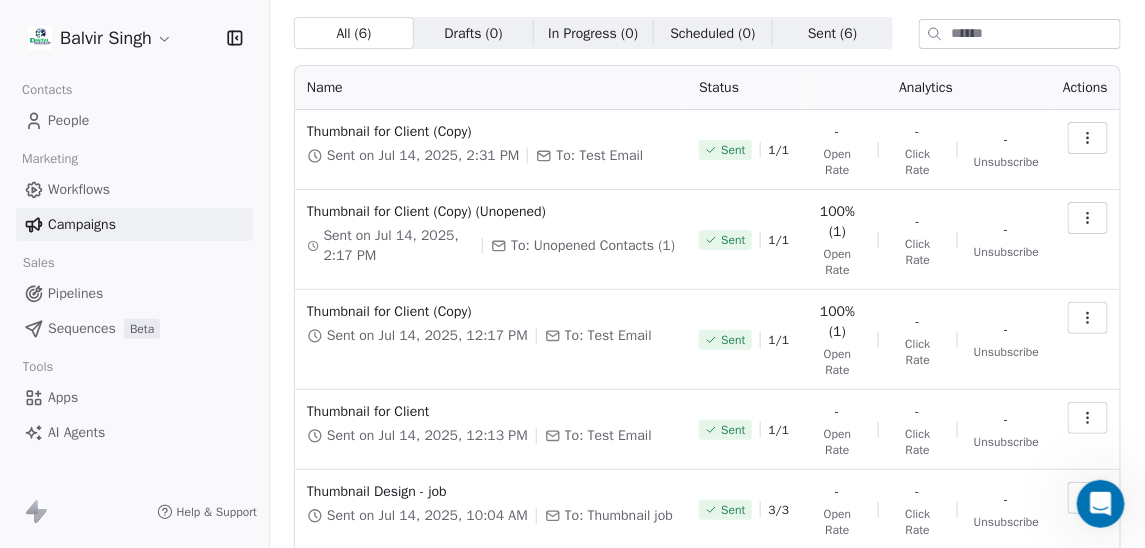click 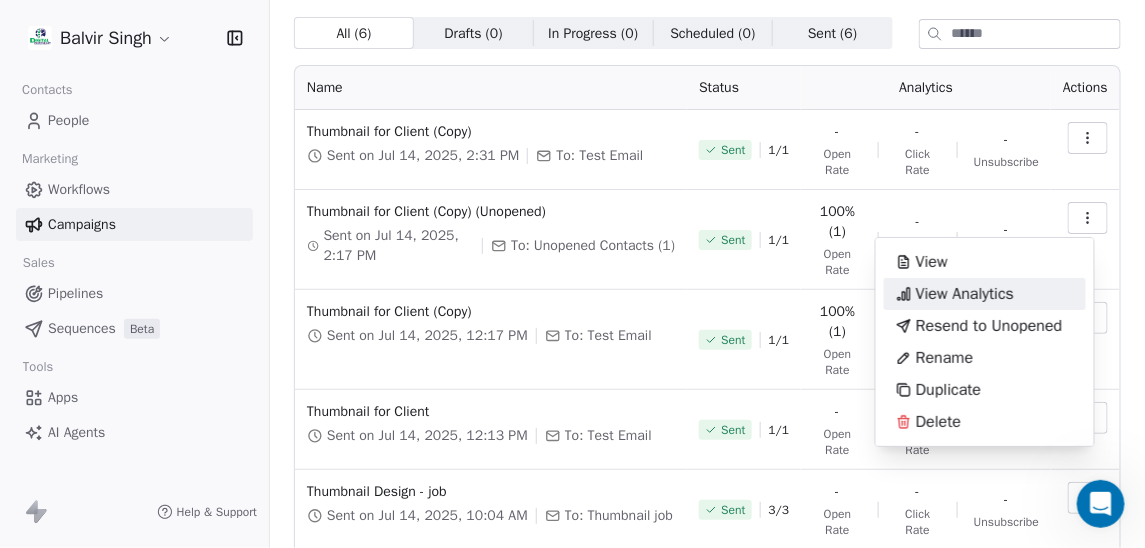 click on "[FIRST] [LAST] Contacts People Marketing Workflows Campaigns Sales Pipelines Sequences Beta Tools Apps AI Agents Help & Support Campaigns Create new campaign All ( 6 ) All ( 6 ) Drafts ( 0 ) Drafts ( 0 ) In Progress ( 0 ) In Progress ( 0 ) Scheduled ( 0 ) Scheduled ( 0 ) Sent ( 6 ) Sent ( 6 ) Name Status Analytics Actions Thumbnail for Client (Copy) Sent on Jul 14, 2025, 2:31 PM To: Test Email Sent 1 / 1 - Open Rate - Click Rate - Unsubscribe Thumbnail for Client (Copy) (Unopened) Sent on Jul 14, 2025, 2:17 PM To: Unopened Contacts (1) Sent 1 / 1 100% (1) Open Rate - Click Rate - Unsubscribe Thumbnail for Client (Copy) Sent on Jul 14, 2025, 12:17 PM To: Test Email Sent 1 / 1 100% (1) Open Rate - Click Rate - Unsubscribe Thumbnail for Client Sent on Jul 14, 2025, 12:13 PM To: Test Email Sent 1 / 1 - Open Rate - Click Rate - Unsubscribe Thumbnail Design - job Sent on Jul 14, 2025, 10:04 AM To: Thumbnail job Sent 3 / 3 - Open Rate - Click Rate - Unsubscribe Graphic Design Sent on Jul 14, 2025, 10:07 AM 6 /" at bounding box center (572, 274) 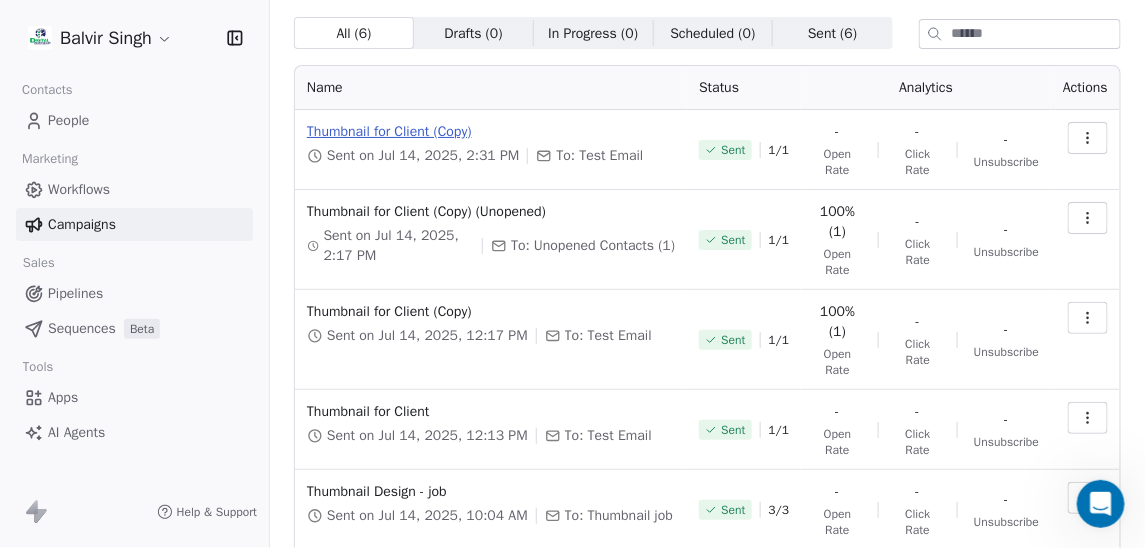 click on "Thumbnail for Client (Copy)" at bounding box center (491, 132) 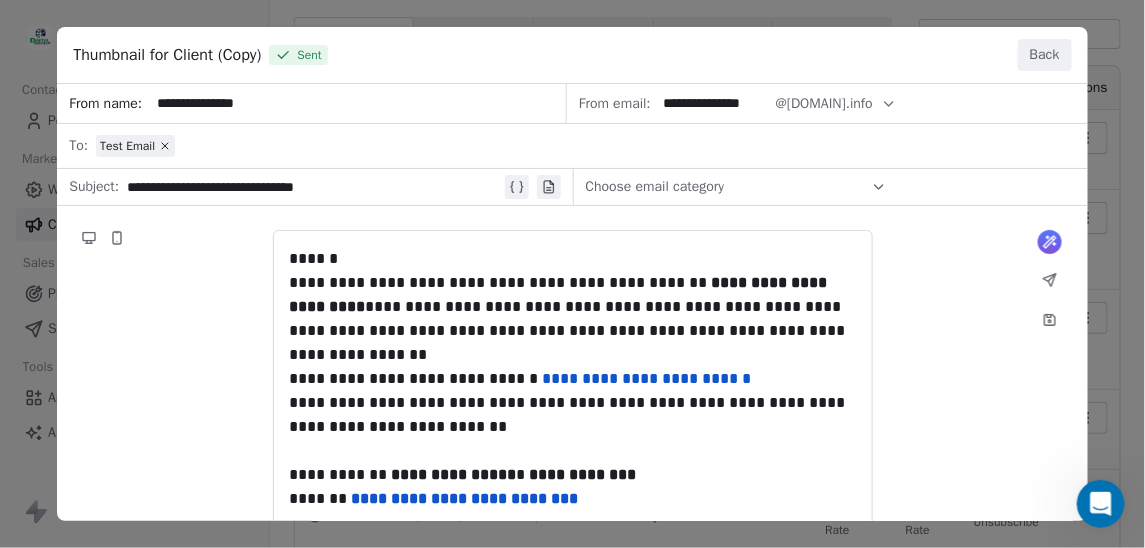 click on "Back" at bounding box center [1045, 55] 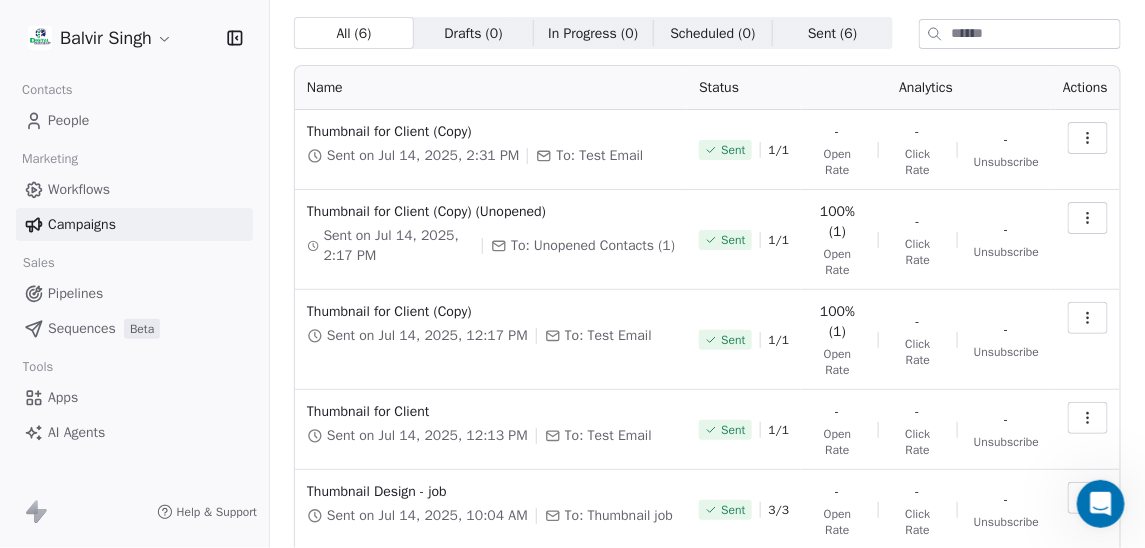 click 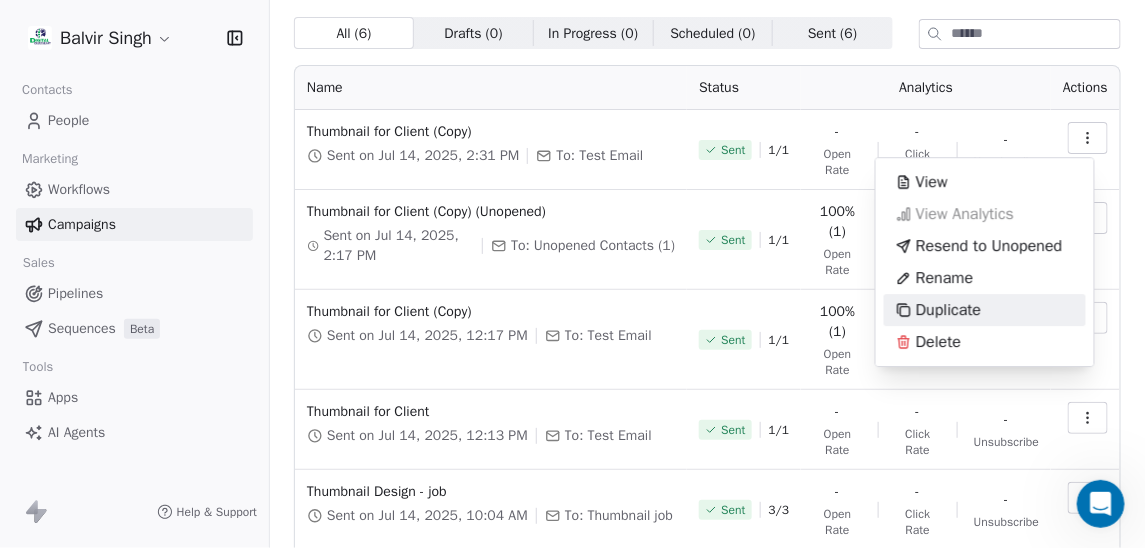 click on "Duplicate" at bounding box center (948, 310) 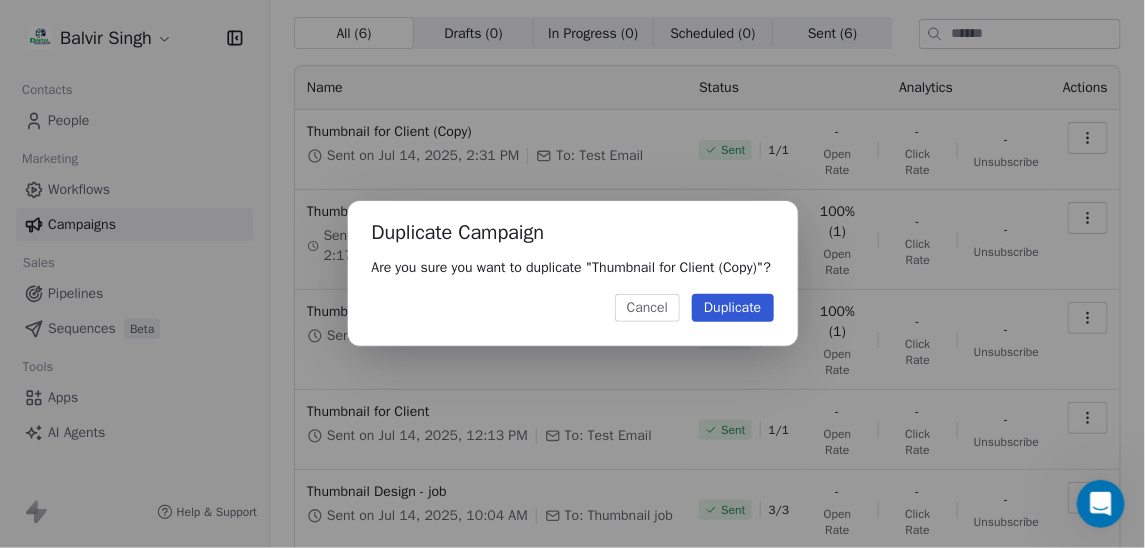 click on "Duplicate" at bounding box center (732, 308) 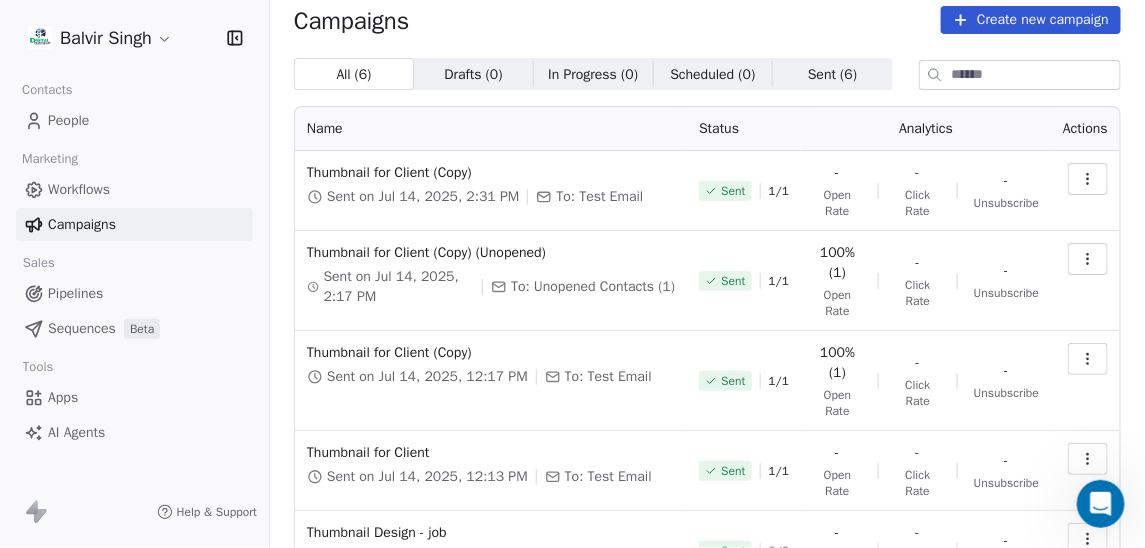 scroll, scrollTop: 0, scrollLeft: 0, axis: both 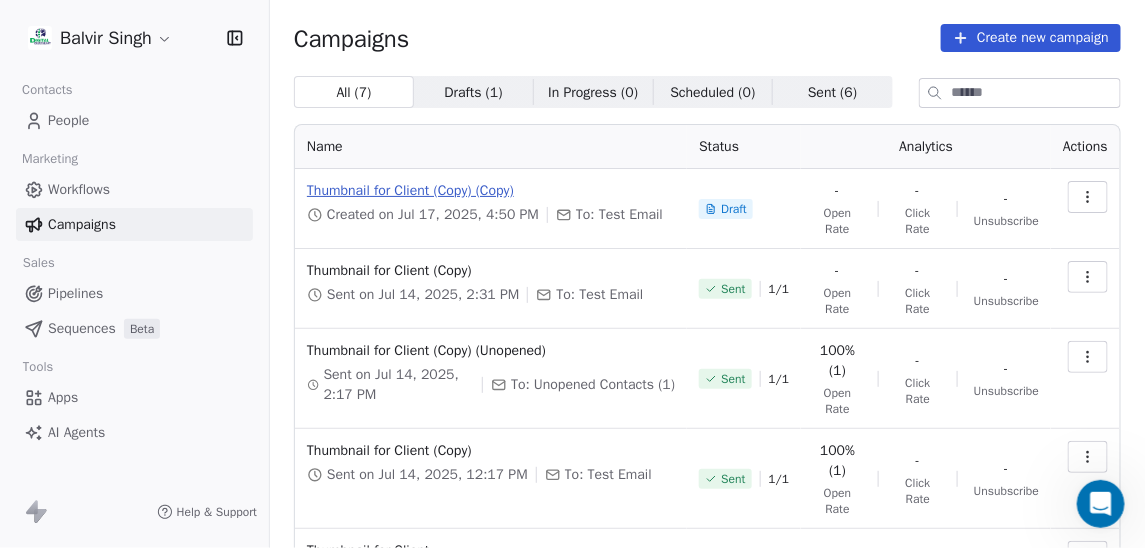 click on "Thumbnail for Client (Copy) (Copy)" at bounding box center (491, 191) 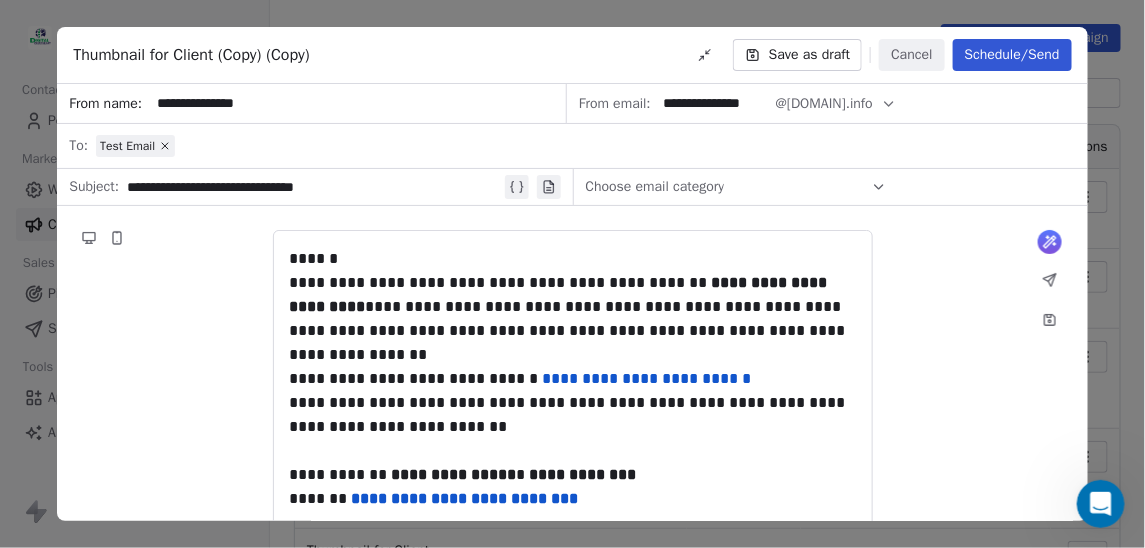 click on "Schedule/Send" at bounding box center [1012, 55] 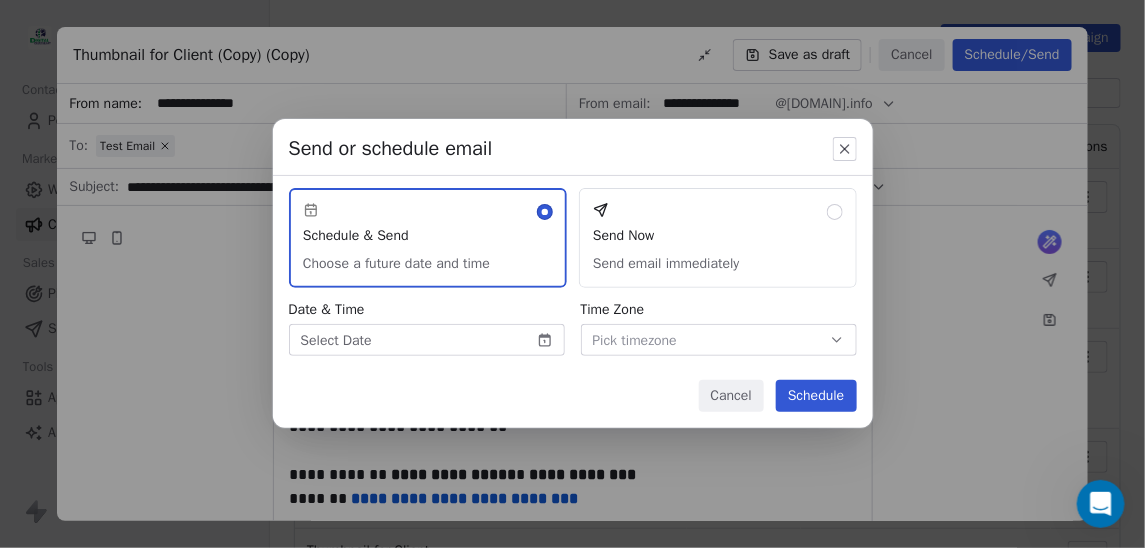 click on "Send Now Send email immediately" at bounding box center (718, 238) 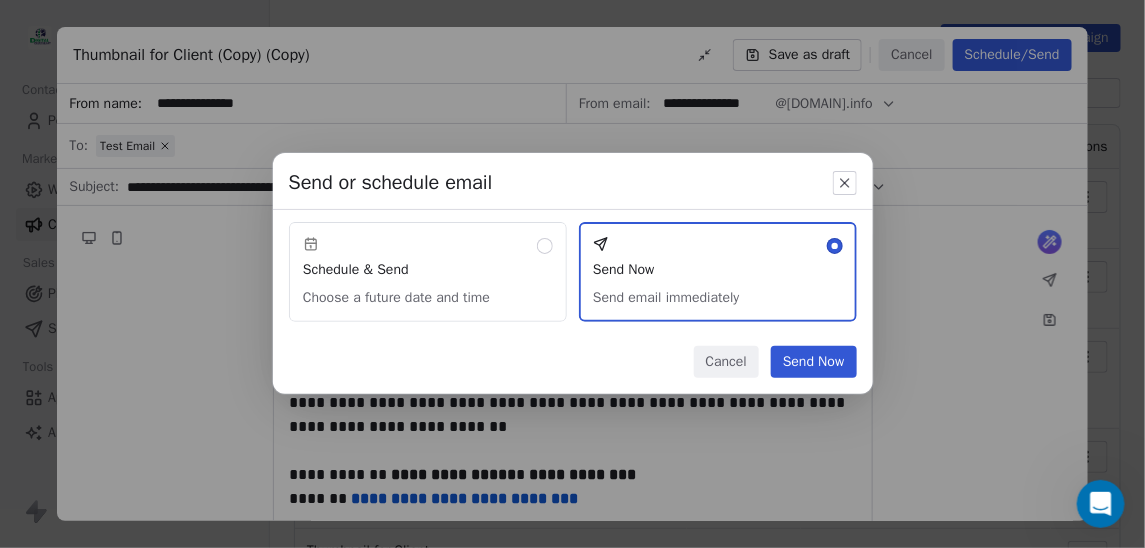 click on "Send Now" at bounding box center (814, 362) 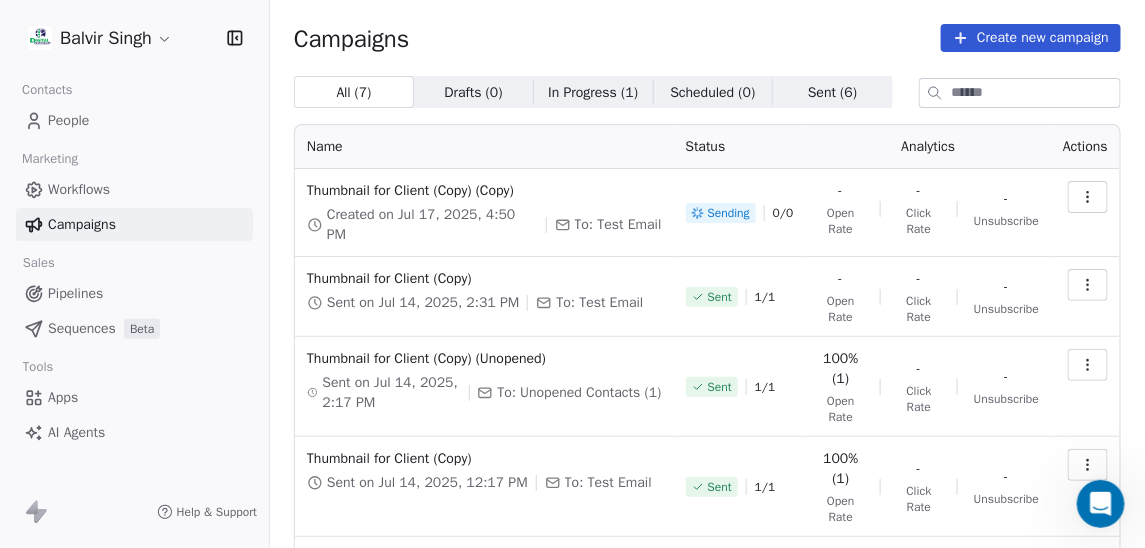 click on "Thumbnail for Client (Copy) (Copy) Created on Jul 17, 2025, 4:50 PM To: Test Email" at bounding box center [484, 213] 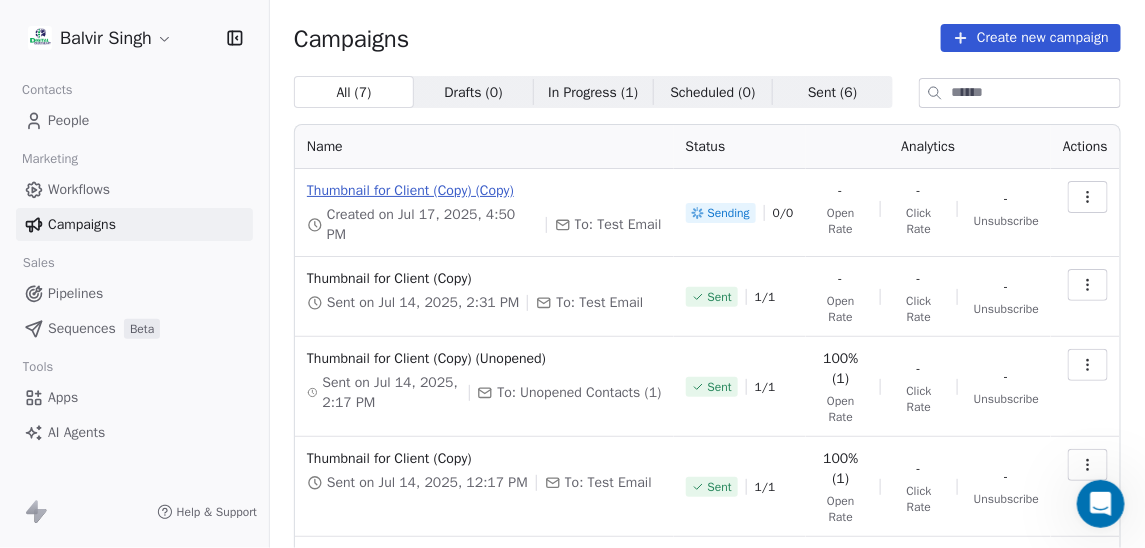 click on "Thumbnail for Client (Copy) (Copy)" at bounding box center (484, 191) 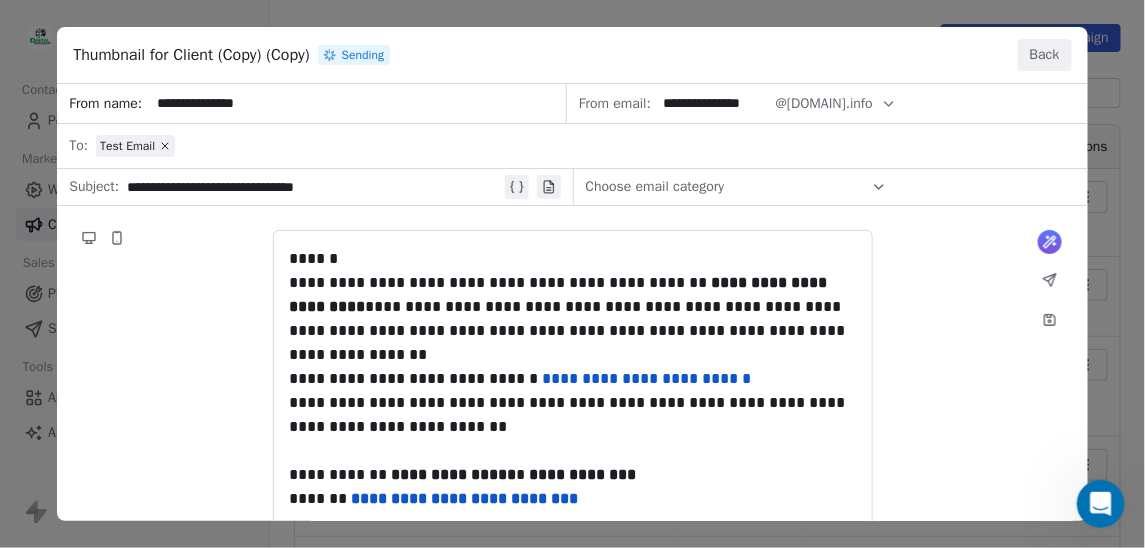 click on "Back" at bounding box center (1045, 55) 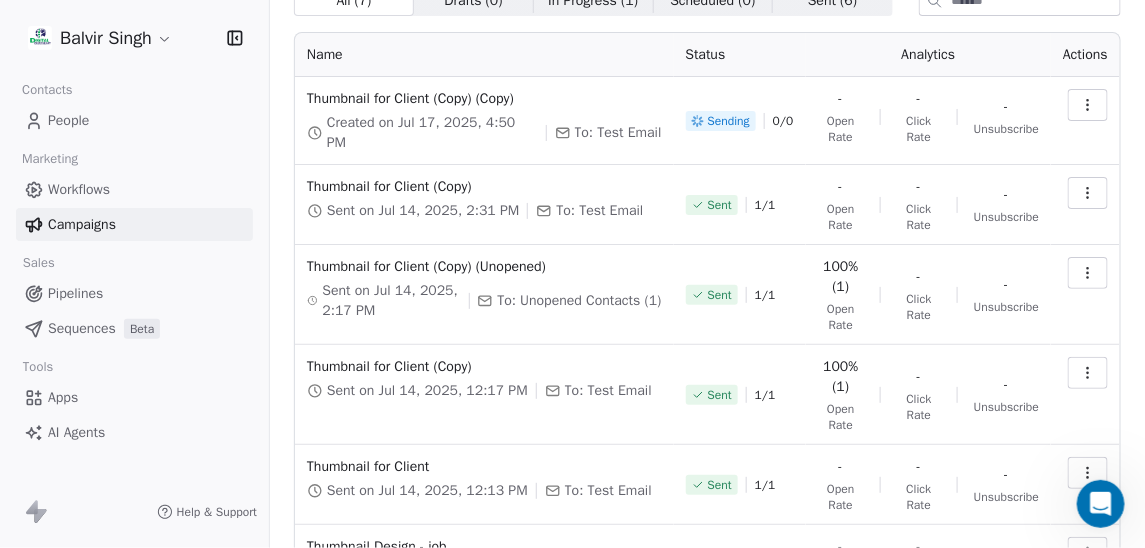 scroll, scrollTop: 0, scrollLeft: 0, axis: both 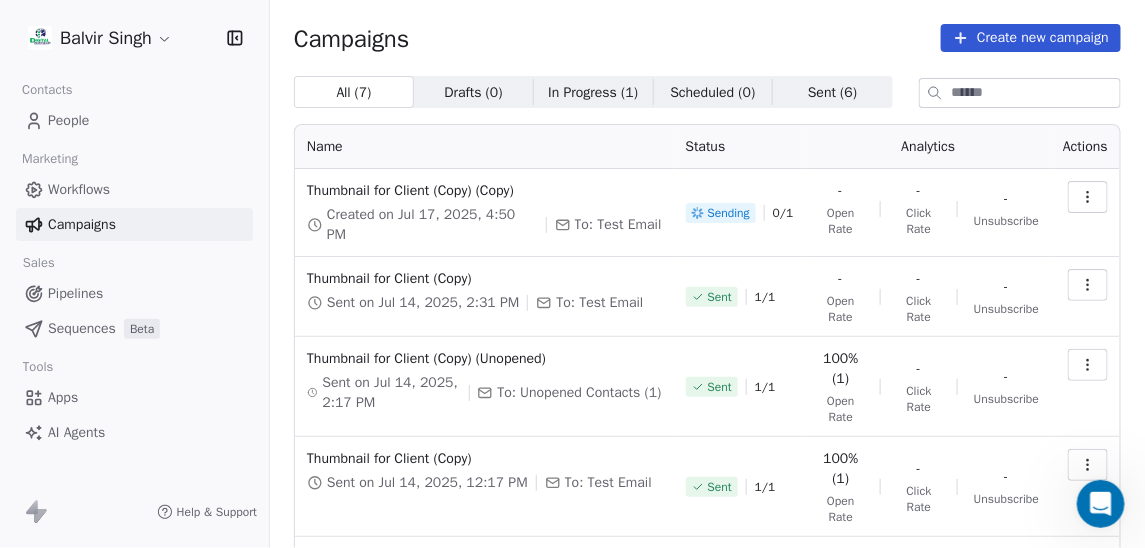 click 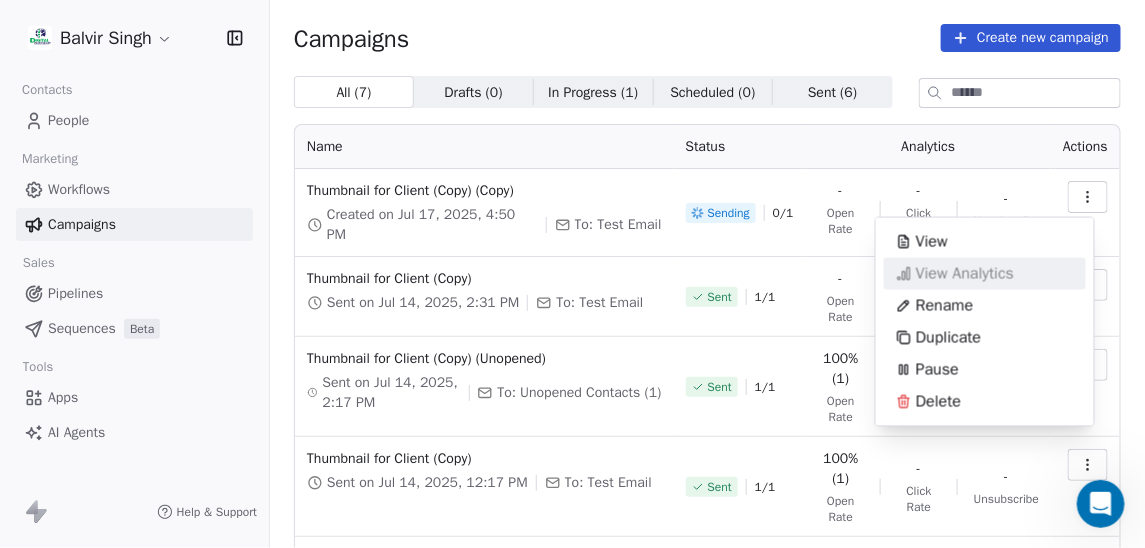 click on "View Analytics" at bounding box center [985, 274] 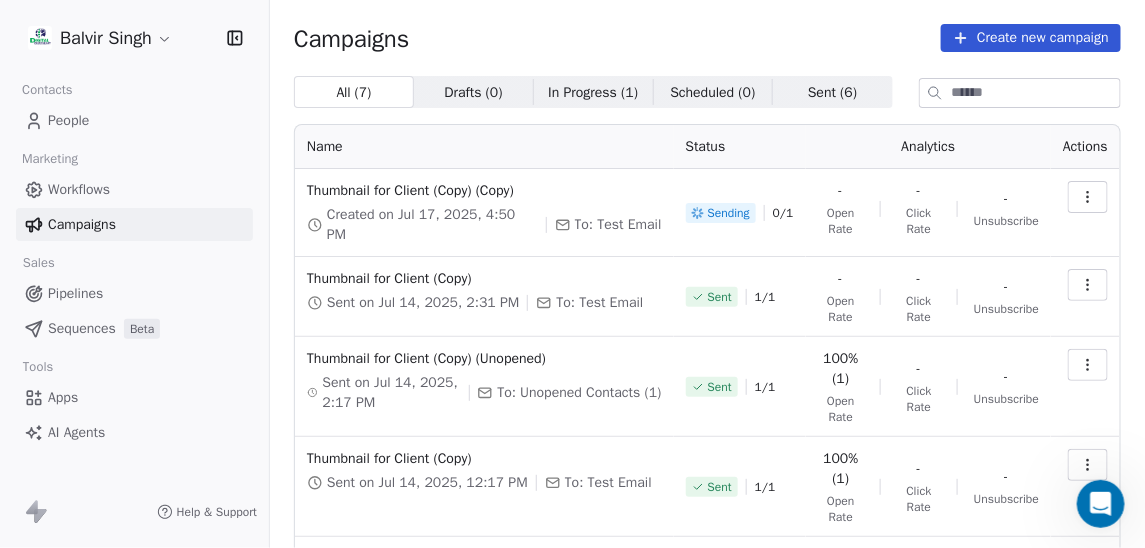 click at bounding box center [1088, 285] 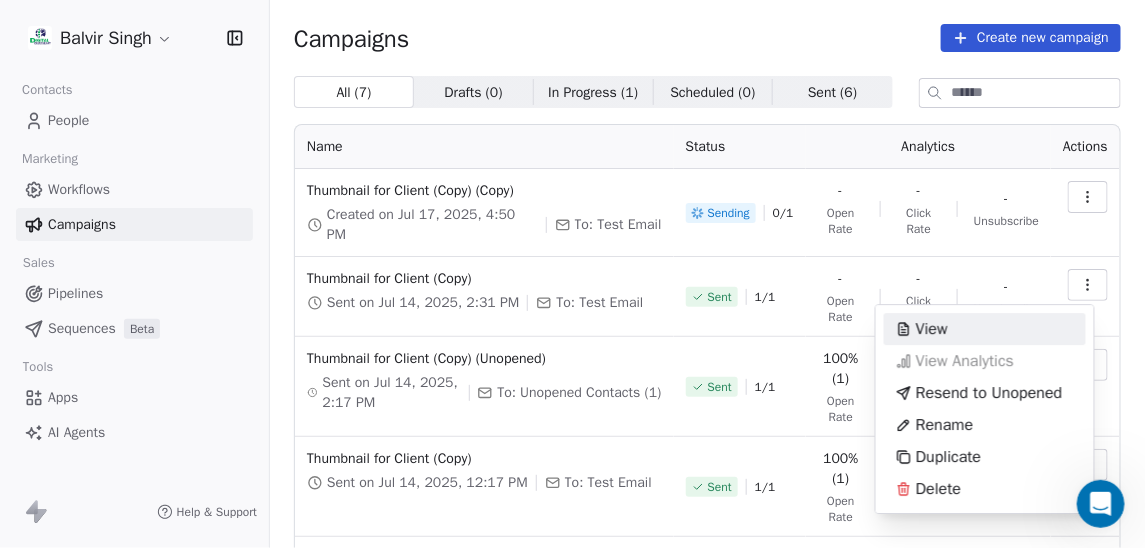 click on "[FIRST] [LAST] Contacts People Marketing Workflows Campaigns Sales Pipelines Sequences Beta Tools Apps AI Agents Help & Support Campaigns Create new campaign All ( 7 ) All ( 7 ) Drafts ( 0 ) Drafts ( 0 ) In Progress ( 1 ) In Progress ( 1 ) Scheduled ( 0 ) Scheduled ( 0 ) Sent ( 6 ) Sent ( 6 ) Name Status Analytics Actions Thumbnail for Client (Copy) (Copy) Created on Jul 17, 2025, 4:50 PM To: Test Email Sending 0 / 1 - Open Rate - Click Rate - Unsubscribe Thumbnail for Client (Copy) Sent on Jul 14, 2025, 2:31 PM To: Test Email Sent 1 / 1 - Open Rate - Click Rate - Unsubscribe Thumbnail for Client (Copy) (Unopened) Sent on Jul 14, 2025, 2:17 PM To: Unopened Contacts (1) Sent 1 / 1 100% (1) Open Rate - Click Rate - Unsubscribe Thumbnail for Client (Copy) Sent on Jul 14, 2025, 12:17 PM To: Test Email Sent 1 / 1 100% (1) Open Rate - Click Rate - Unsubscribe Thumbnail for Client Sent on Jul 14, 2025, 12:13 PM To: Test Email Sent 1 / 1 - Open Rate - Click Rate - Unsubscribe Thumbnail Design - job Sent 3 / 3 -" at bounding box center (572, 274) 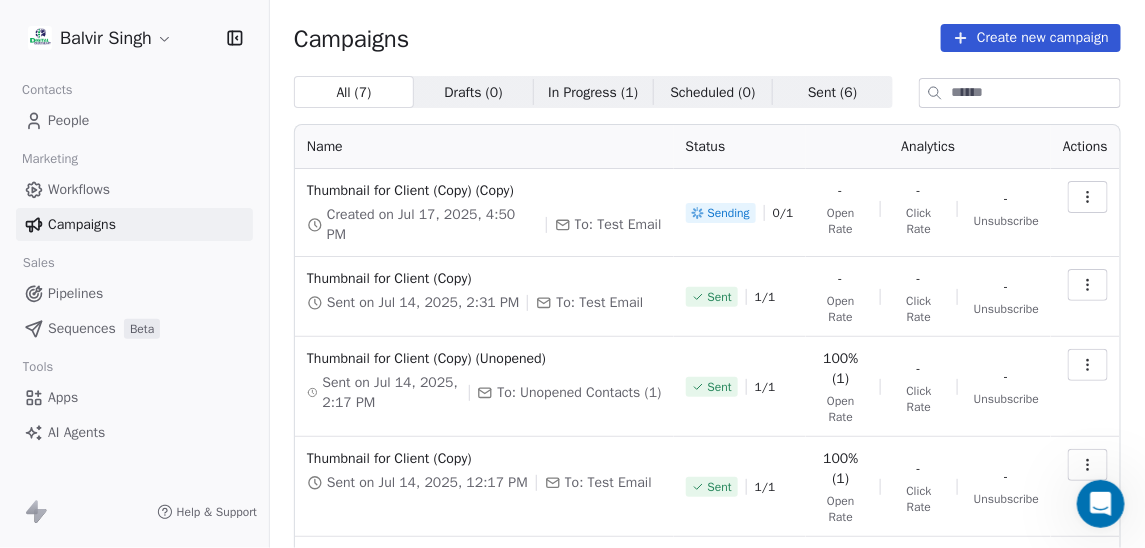 click at bounding box center [1088, 285] 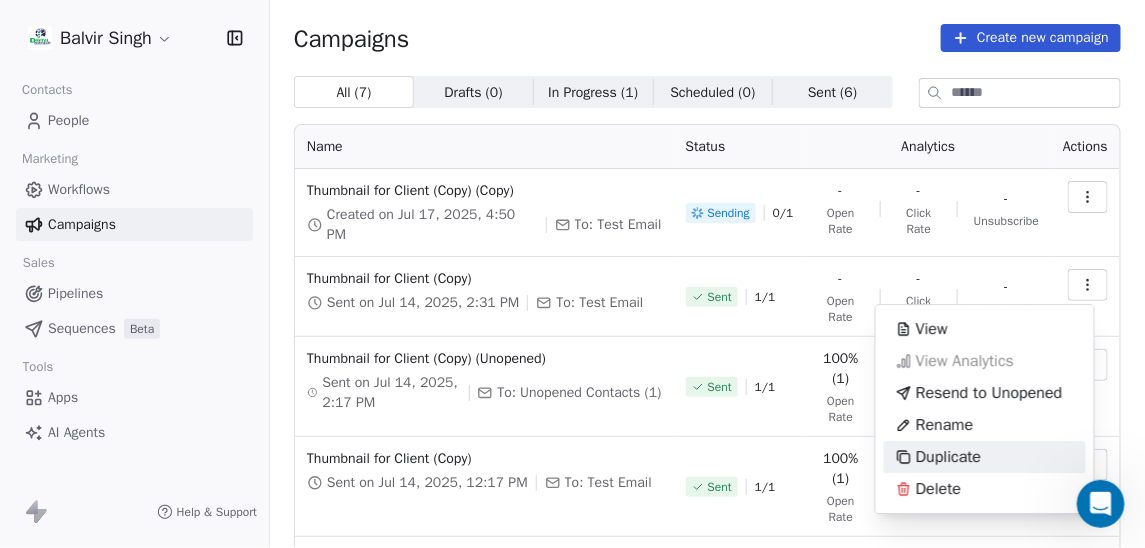 click on "Duplicate" at bounding box center (948, 457) 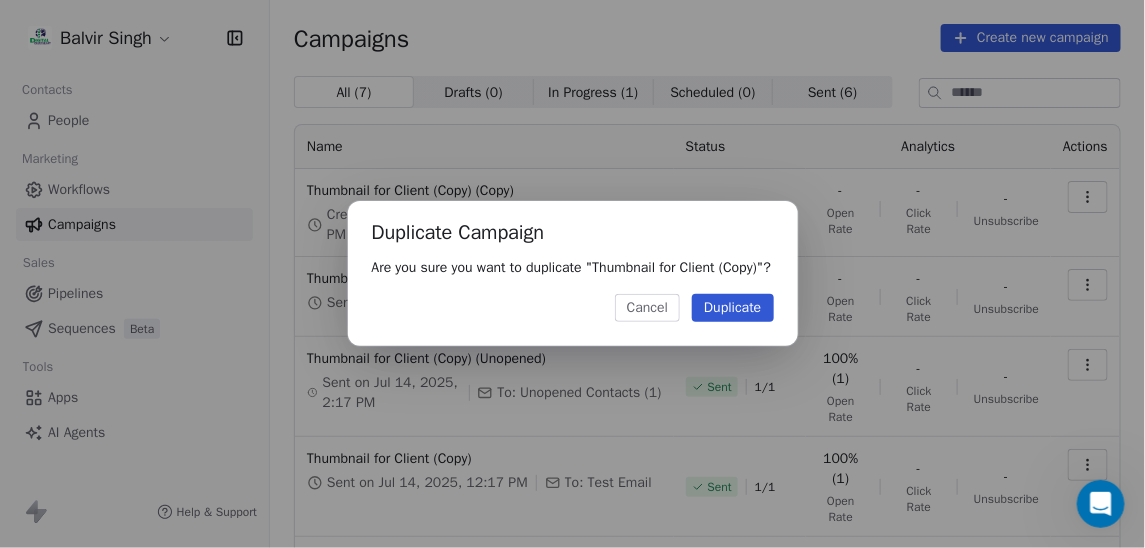 click on "Duplicate" at bounding box center [732, 308] 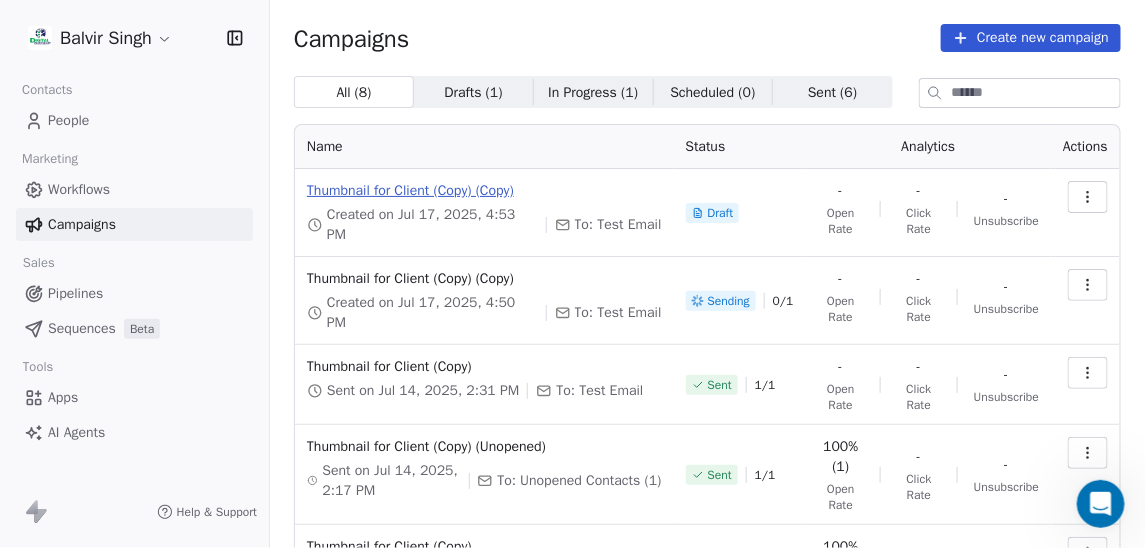 click on "Thumbnail for Client (Copy) (Copy)" at bounding box center (484, 191) 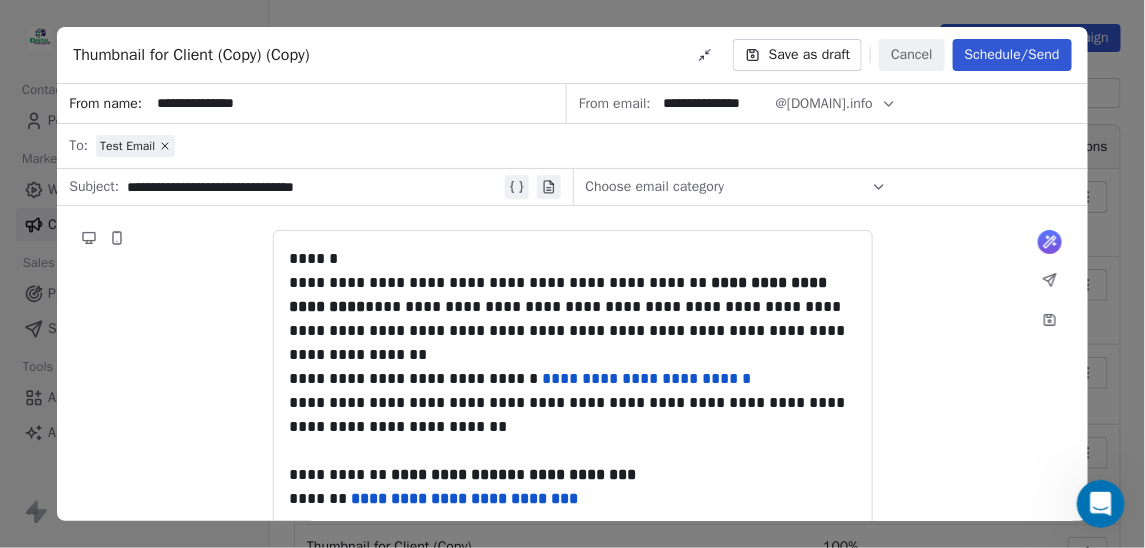 click 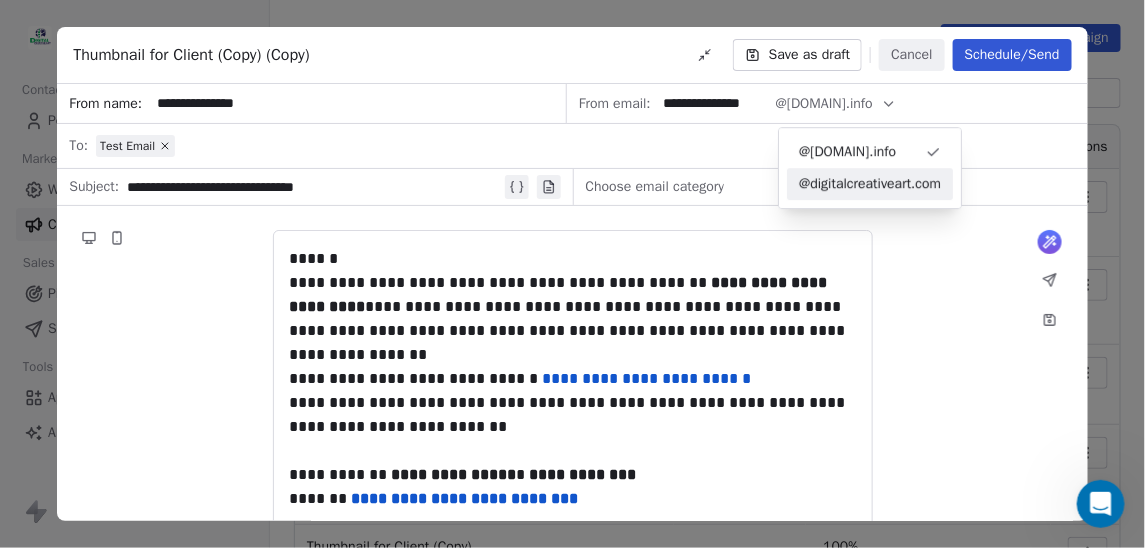 click on "@digitalcreativeart.com" at bounding box center (870, 184) 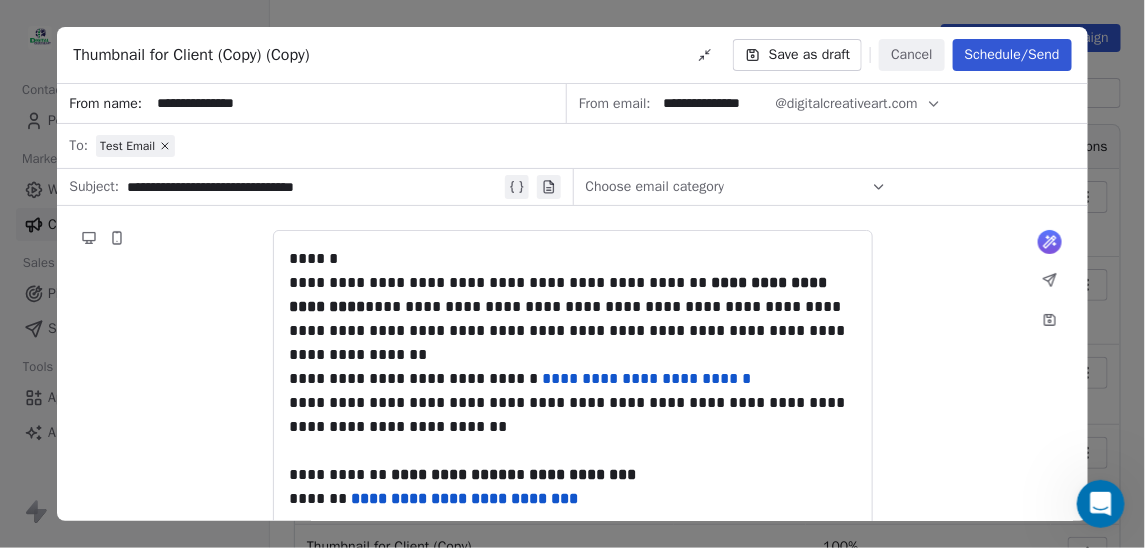 click on "Schedule/Send" at bounding box center (1012, 55) 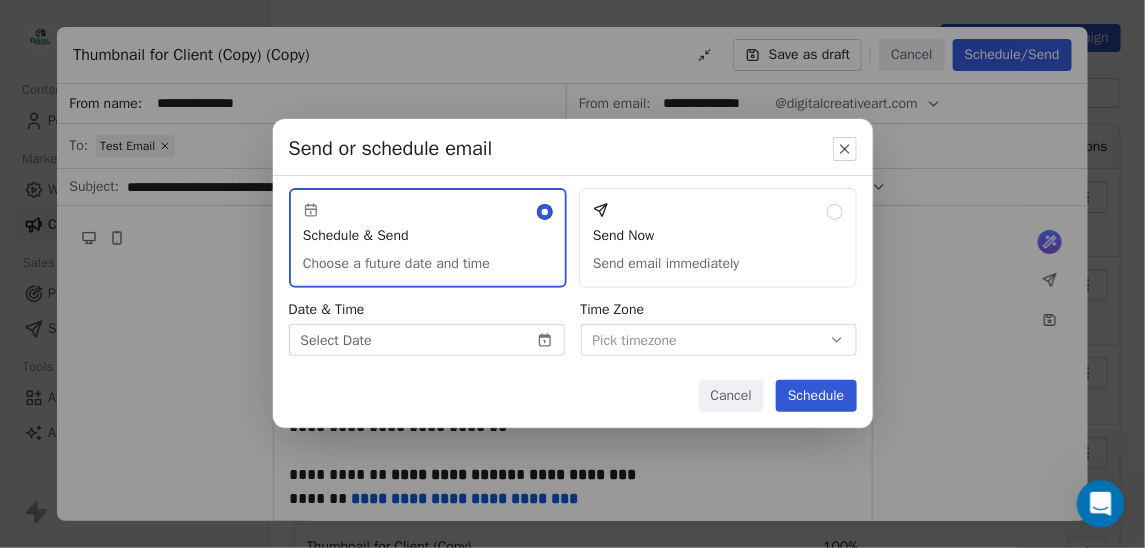 click on "Send Now Send email immediately" at bounding box center (718, 238) 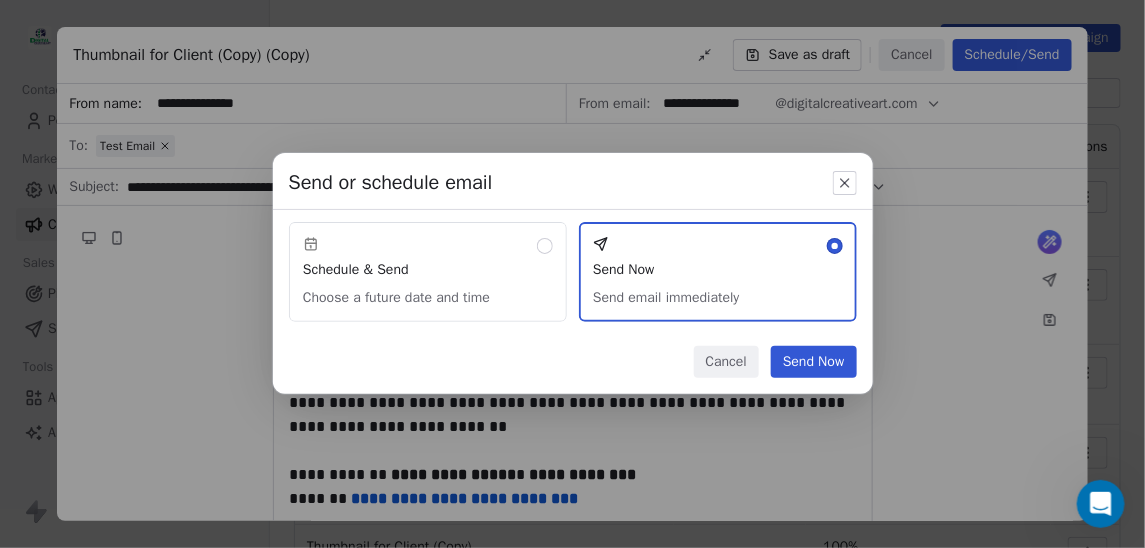 click on "Send Now" at bounding box center [814, 362] 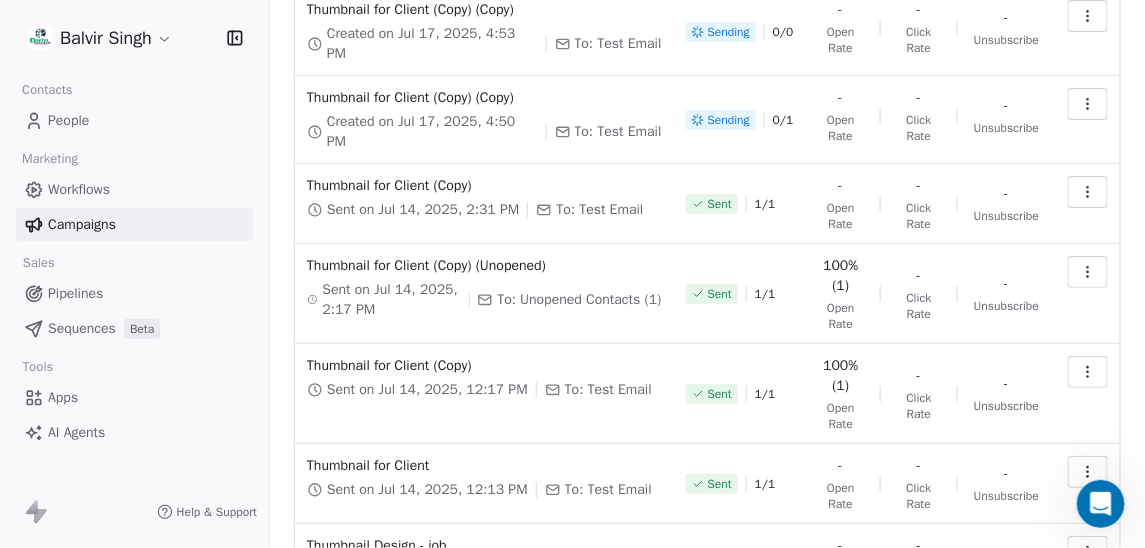scroll, scrollTop: 0, scrollLeft: 0, axis: both 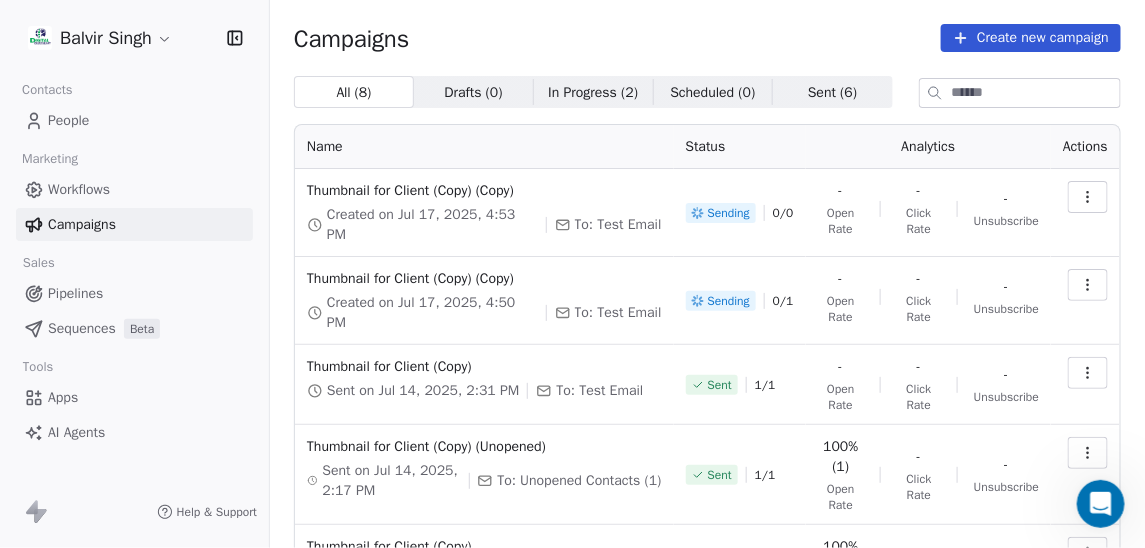 click 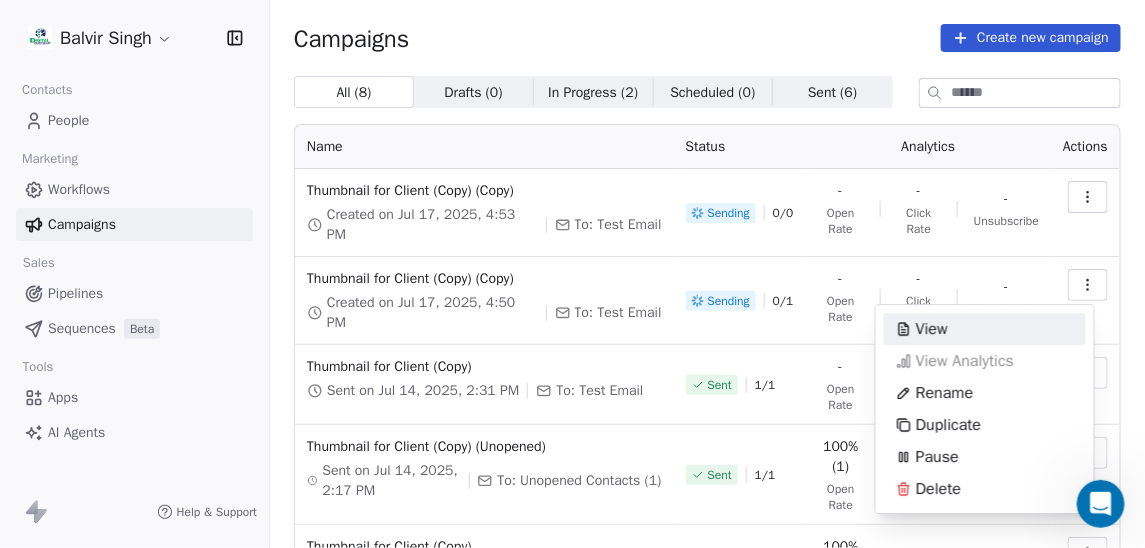 click on "[FIRST] [LAST] Contacts People Marketing Workflows Campaigns Sales Pipelines Sequences Beta Tools Apps AI Agents Help & Support Campaigns Create new campaign All ( 8 ) All ( 8 ) Drafts ( 0 ) Drafts ( 0 ) In Progress ( 2 ) In Progress ( 2 ) Scheduled ( 0 ) Scheduled ( 0 ) Sent ( 6 ) Sent ( 6 ) Name Status Analytics Actions Thumbnail for Client (Copy) (Copy) Created on Jul 17, 2025, 4:53 PM To: Test Email Sending 0 / 0 - Open Rate - Click Rate - Unsubscribe Thumbnail for Client (Copy) (Copy) Created on Jul 17, 2025, 4:50 PM To: Test Email Sending 0 / 1 - Open Rate - Click Rate - Unsubscribe Thumbnail for Client (Copy) Sent on Jul 14, 2025, 2:31 PM To: Test Email Sent 1 / 1 - Open Rate - Click Rate - Unsubscribe Thumbnail for Client (Copy) (Unopened) Sent on Jul 14, 2025, 2:17 PM To: Unopened Contacts (1) Sent 1 / 1 100% (1) Open Rate - Click Rate - Unsubscribe Thumbnail for Client (Copy) Sent on Jul 14, 2025, 12:17 PM To: Test Email Sent 1 / 1 100% (1) Open Rate - Click Rate - Unsubscribe To: Test Email 1" at bounding box center [572, 274] 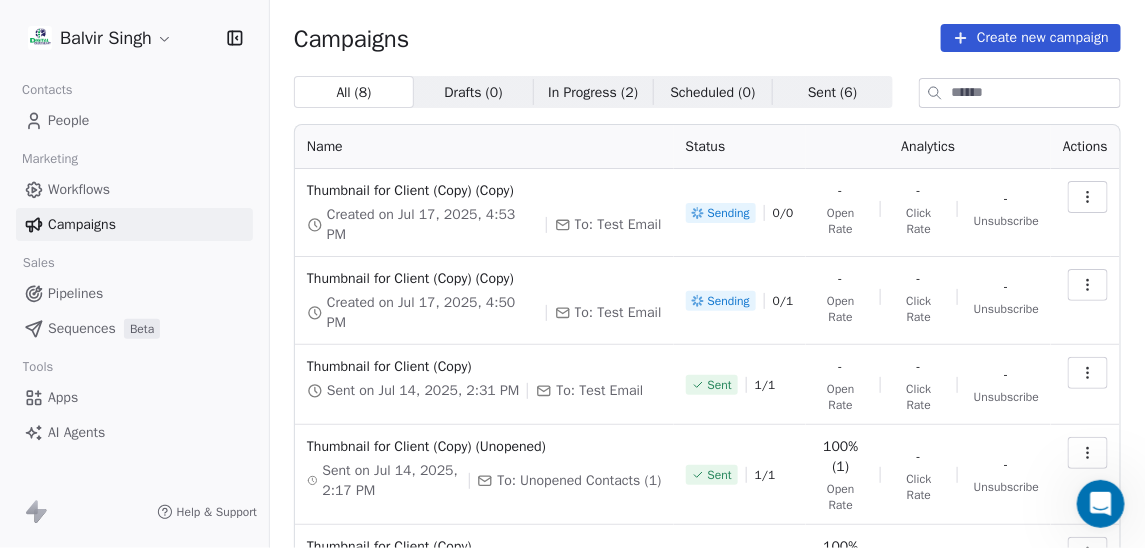 click 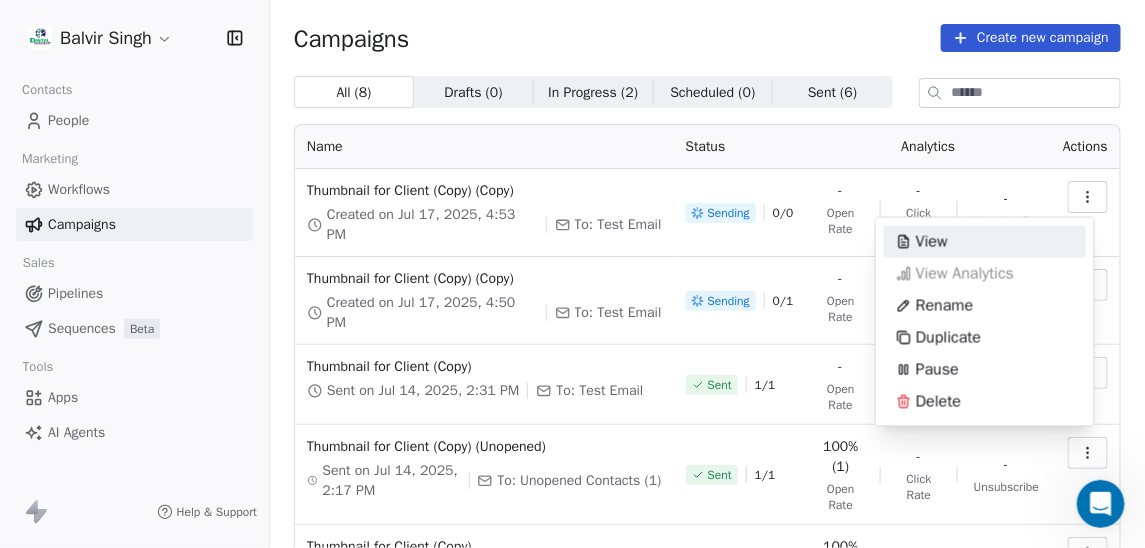 click on "[FIRST] [LAST] Contacts People Marketing Workflows Campaigns Sales Pipelines Sequences Beta Tools Apps AI Agents Help & Support Campaigns Create new campaign All ( 8 ) All ( 8 ) Drafts ( 0 ) Drafts ( 0 ) In Progress ( 2 ) In Progress ( 2 ) Scheduled ( 0 ) Scheduled ( 0 ) Sent ( 6 ) Sent ( 6 ) Name Status Analytics Actions Thumbnail for Client (Copy) (Copy) Created on Jul 17, 2025, 4:53 PM To: Test Email Sending 0 / 0 - Open Rate - Click Rate - Unsubscribe Thumbnail for Client (Copy) (Copy) Created on Jul 17, 2025, 4:50 PM To: Test Email Sending 0 / 1 - Open Rate - Click Rate - Unsubscribe Thumbnail for Client (Copy) Sent on Jul 14, 2025, 2:31 PM To: Test Email Sent 1 / 1 - Open Rate - Click Rate - Unsubscribe Thumbnail for Client (Copy) (Unopened) Sent on Jul 14, 2025, 2:17 PM To: Unopened Contacts (1) Sent 1 / 1 100% (1) Open Rate - Click Rate - Unsubscribe Thumbnail for Client (Copy) Sent on Jul 14, 2025, 12:17 PM To: Test Email Sent 1 / 1 100% (1) Open Rate - Click Rate - Unsubscribe To: Test Email 1" at bounding box center (572, 274) 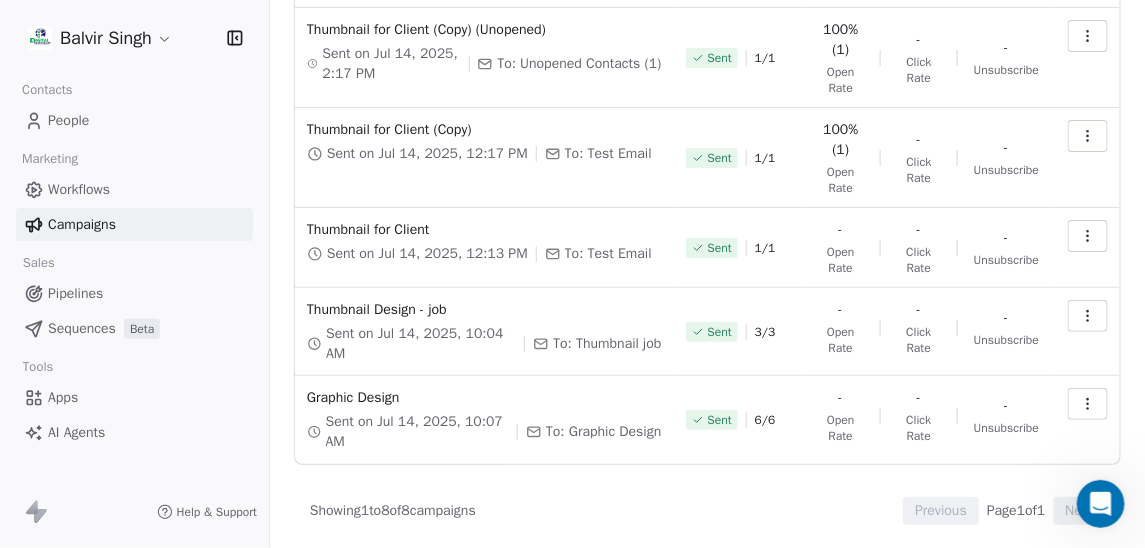 scroll, scrollTop: 0, scrollLeft: 0, axis: both 